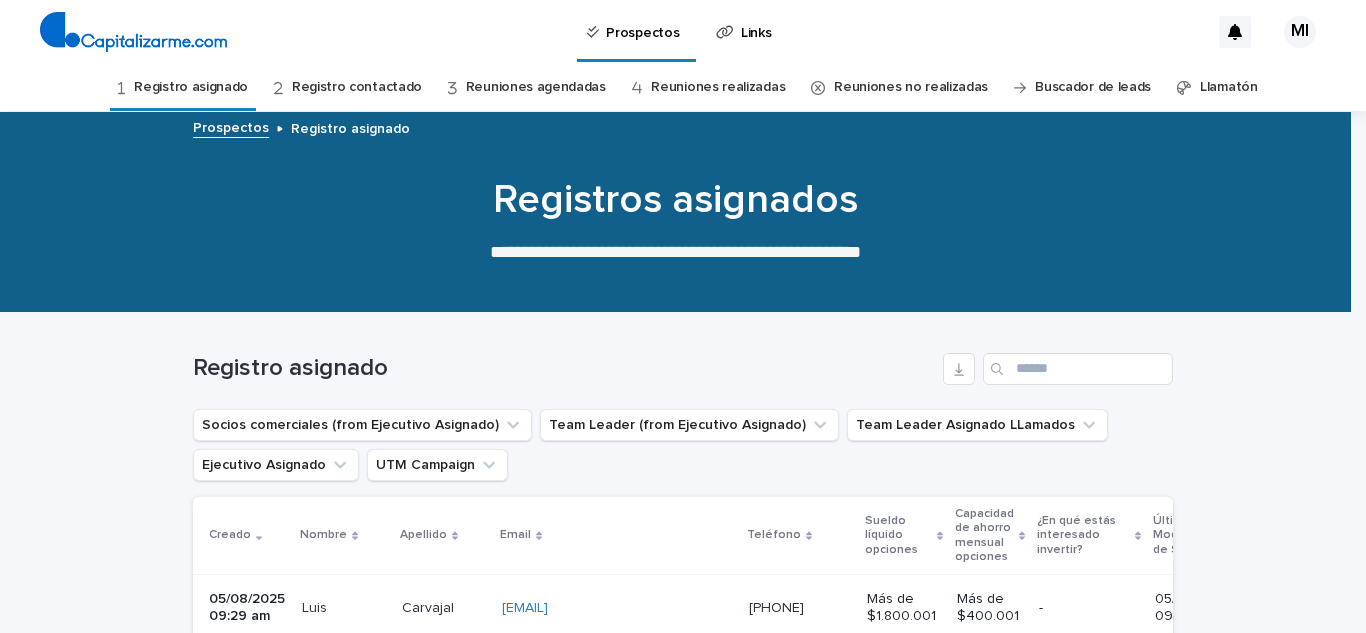 scroll, scrollTop: 0, scrollLeft: 0, axis: both 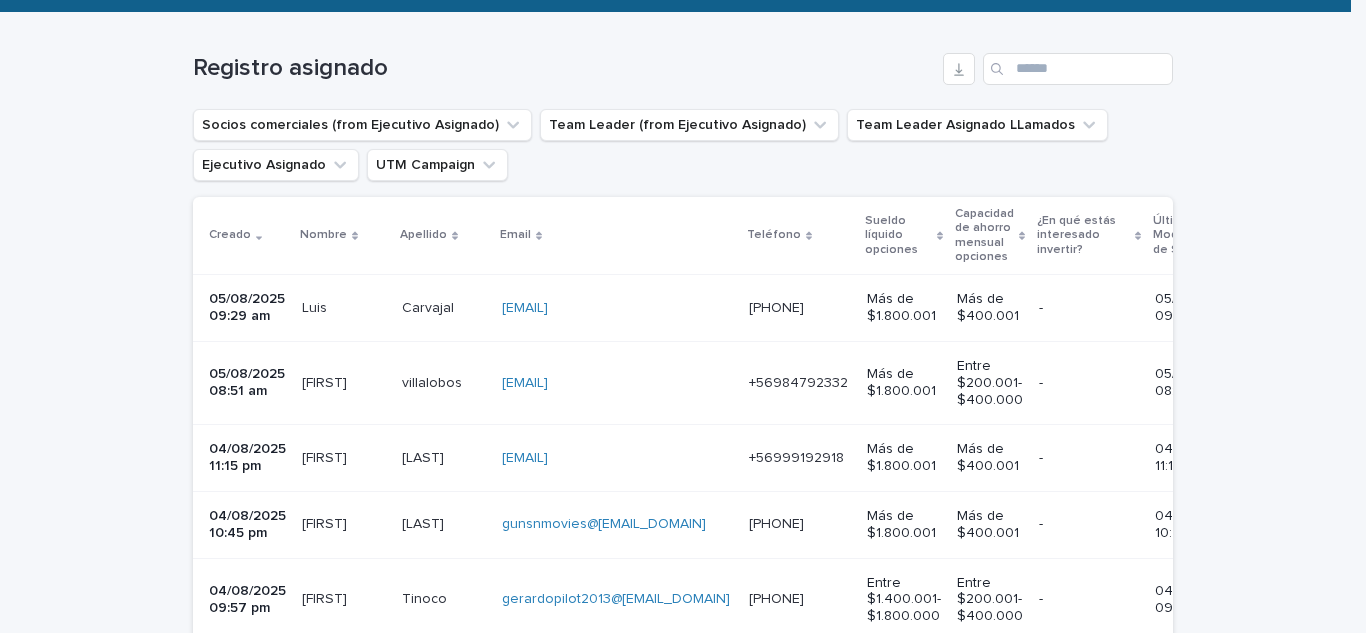 click on "Luis" at bounding box center (316, 306) 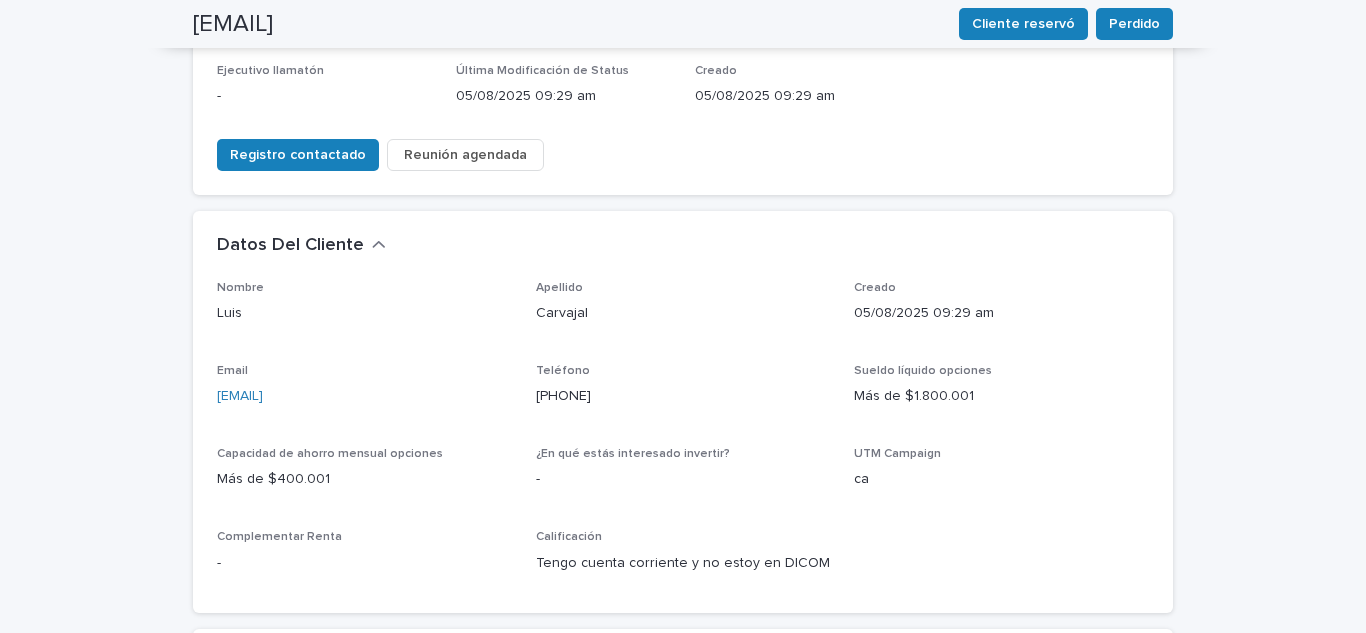 scroll, scrollTop: 500, scrollLeft: 0, axis: vertical 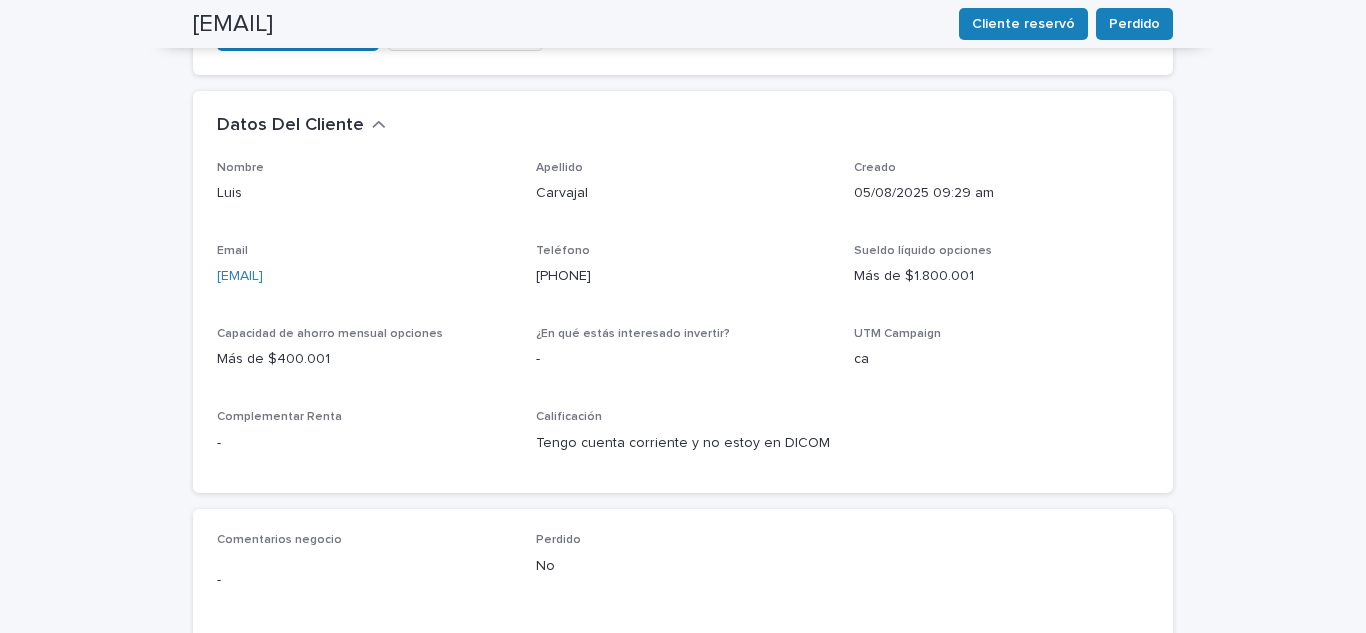 drag, startPoint x: 307, startPoint y: 285, endPoint x: 107, endPoint y: 297, distance: 200.35968 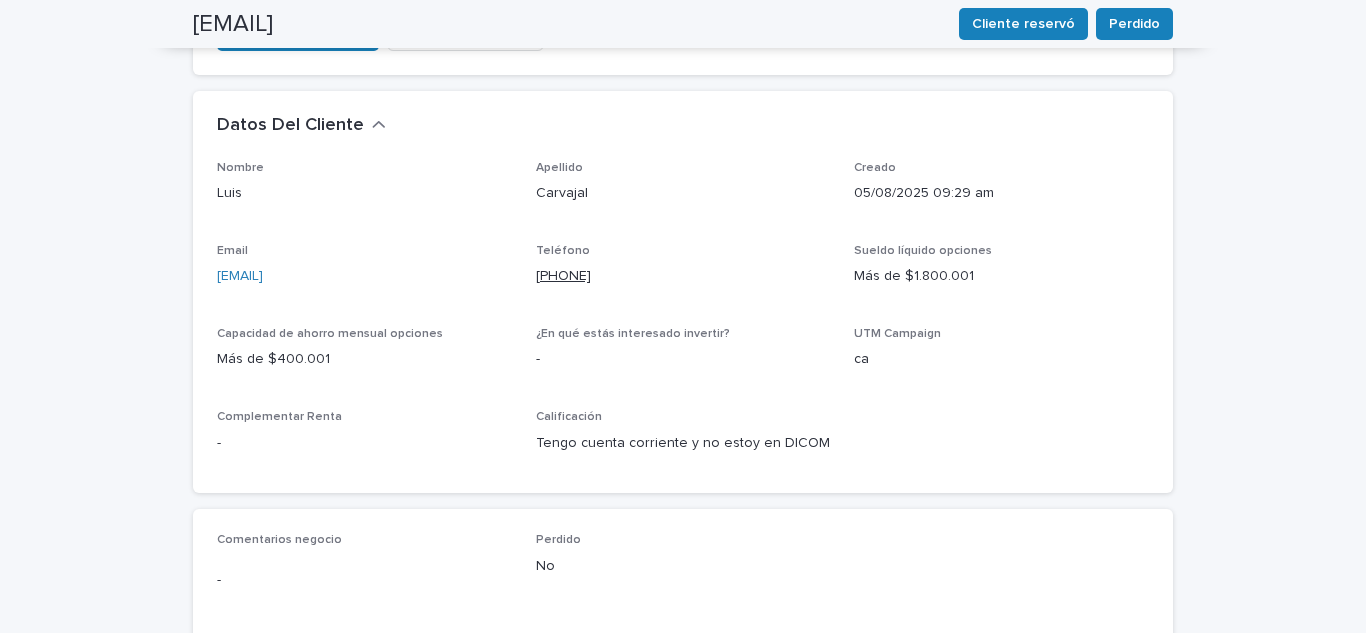 copy on "[PHONE]" 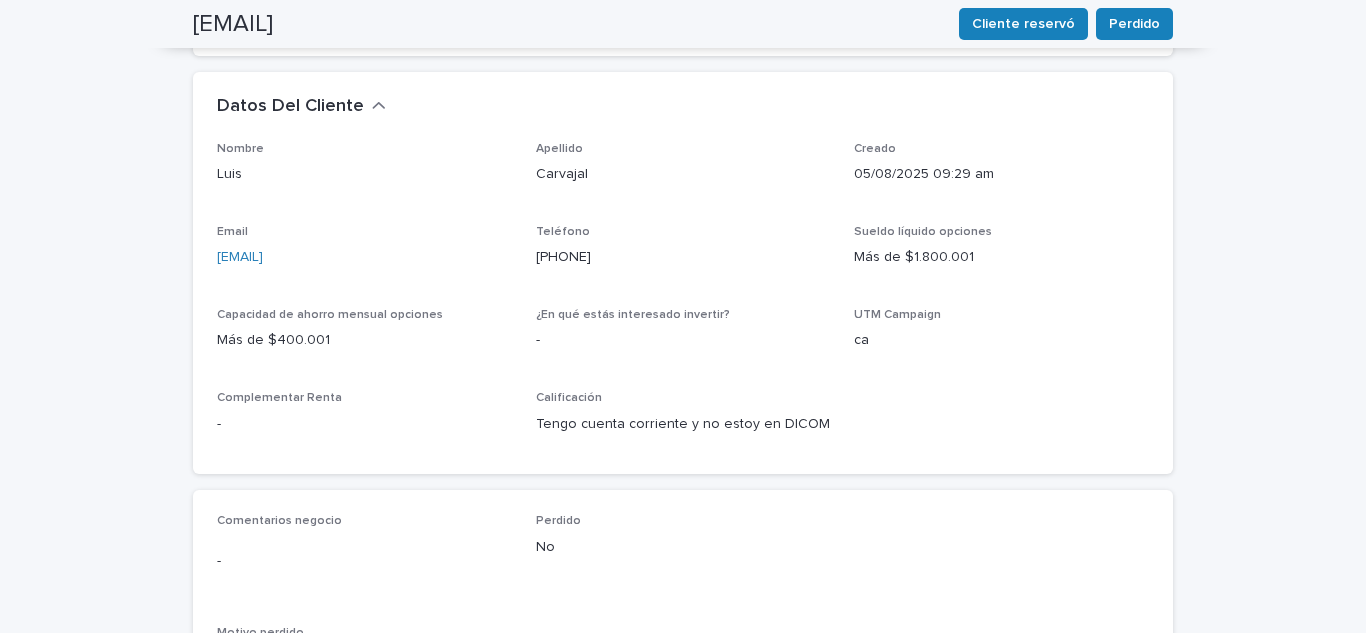 scroll, scrollTop: 484, scrollLeft: 0, axis: vertical 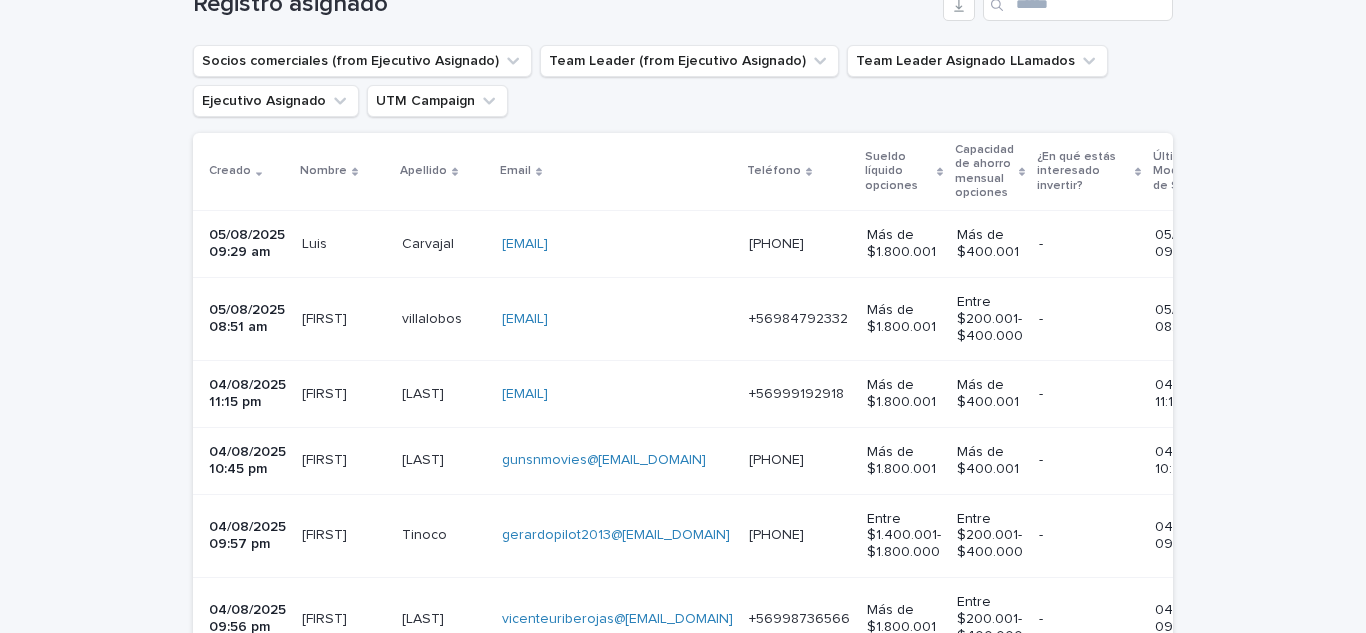 click on "[FIRST]" at bounding box center [326, 317] 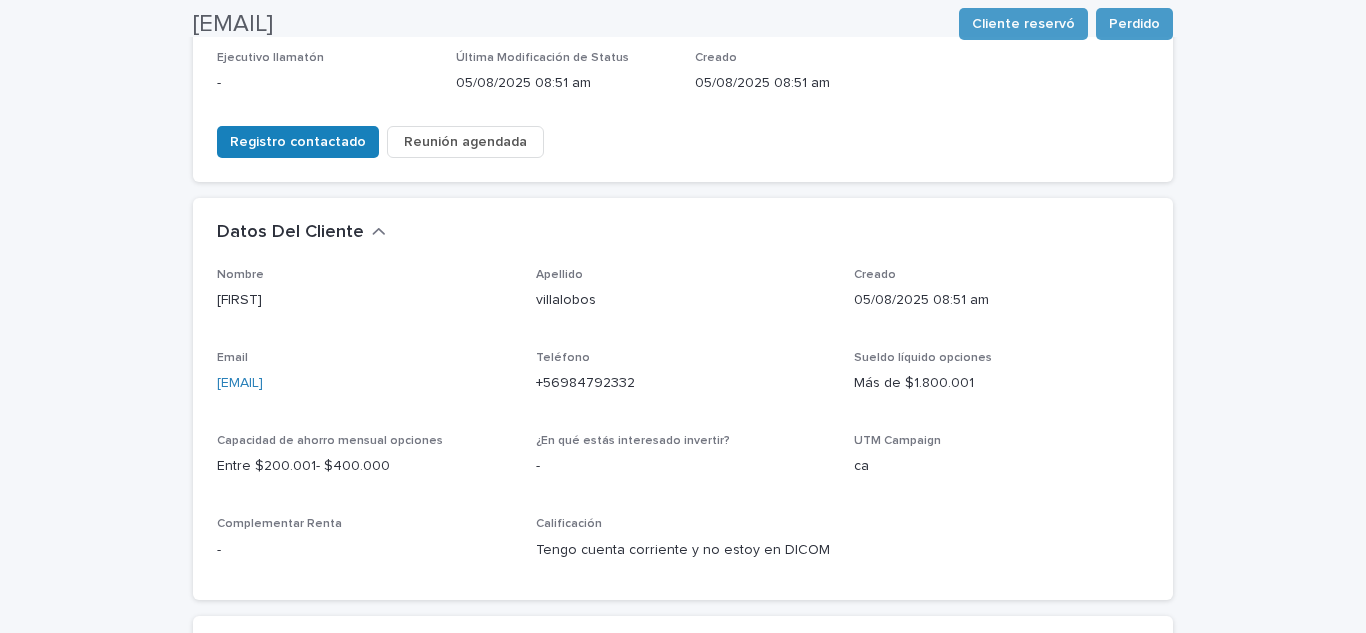scroll, scrollTop: 400, scrollLeft: 0, axis: vertical 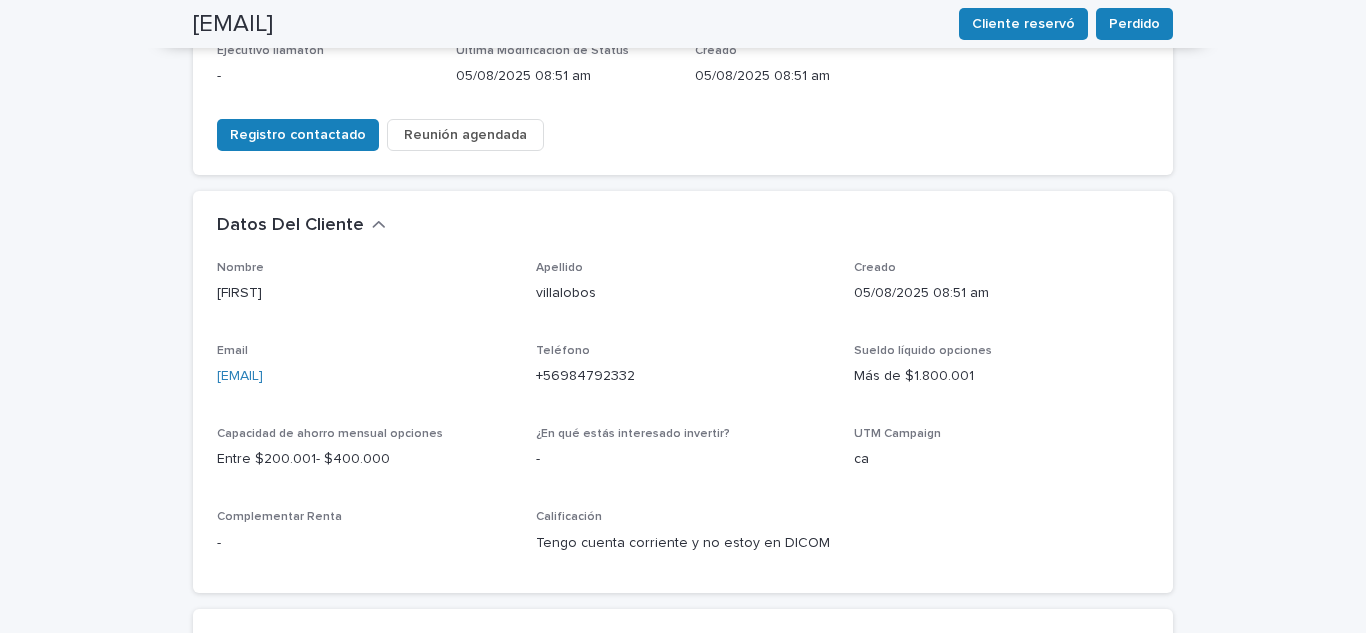 drag, startPoint x: 349, startPoint y: 375, endPoint x: 187, endPoint y: 390, distance: 162.69296 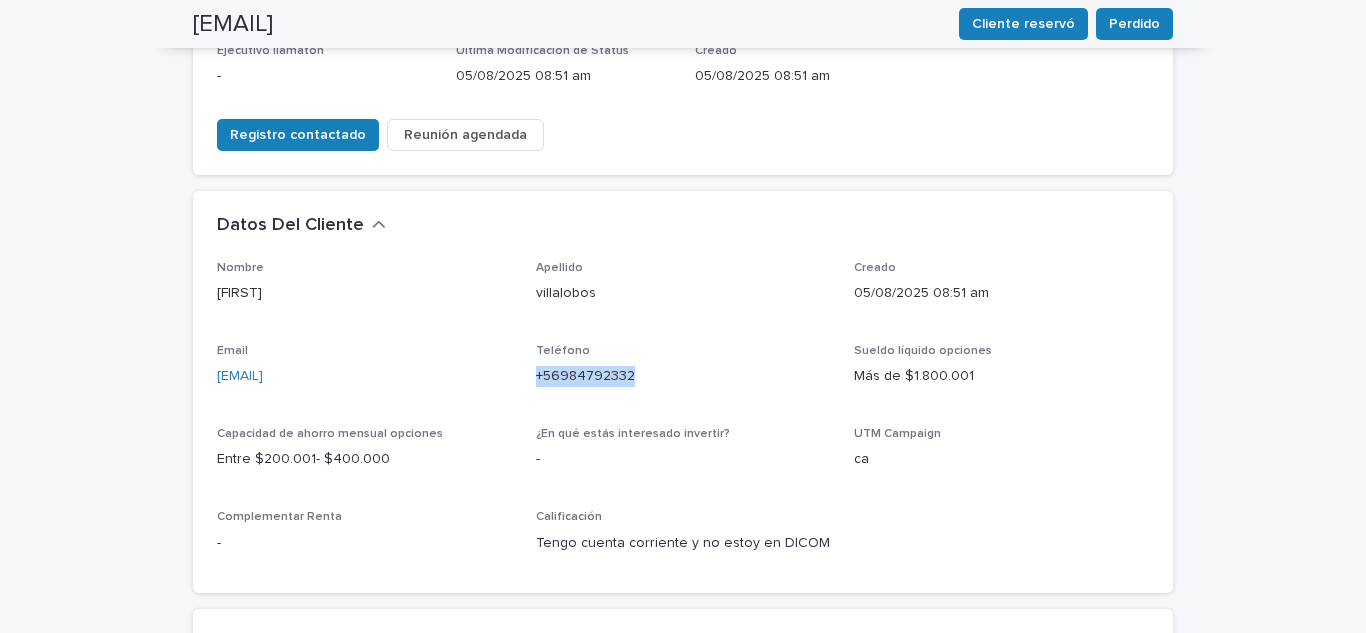 drag, startPoint x: 662, startPoint y: 371, endPoint x: 528, endPoint y: 387, distance: 134.95184 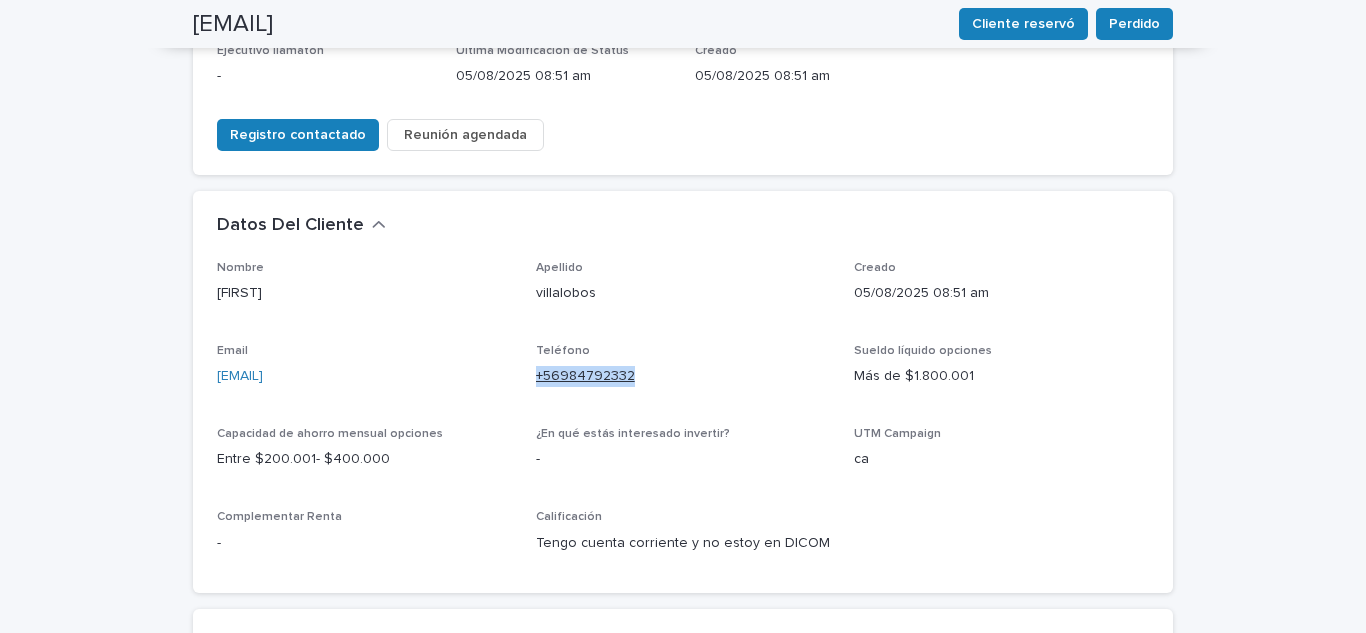 copy on "+56984792332" 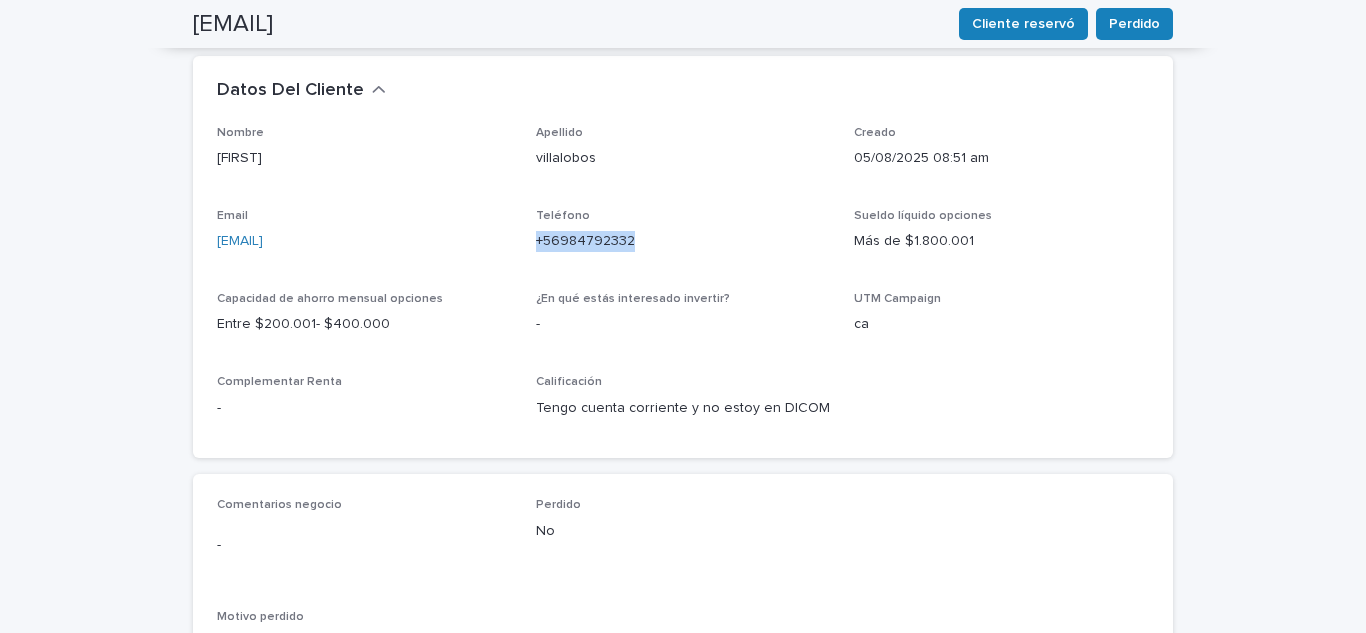 scroll, scrollTop: 500, scrollLeft: 0, axis: vertical 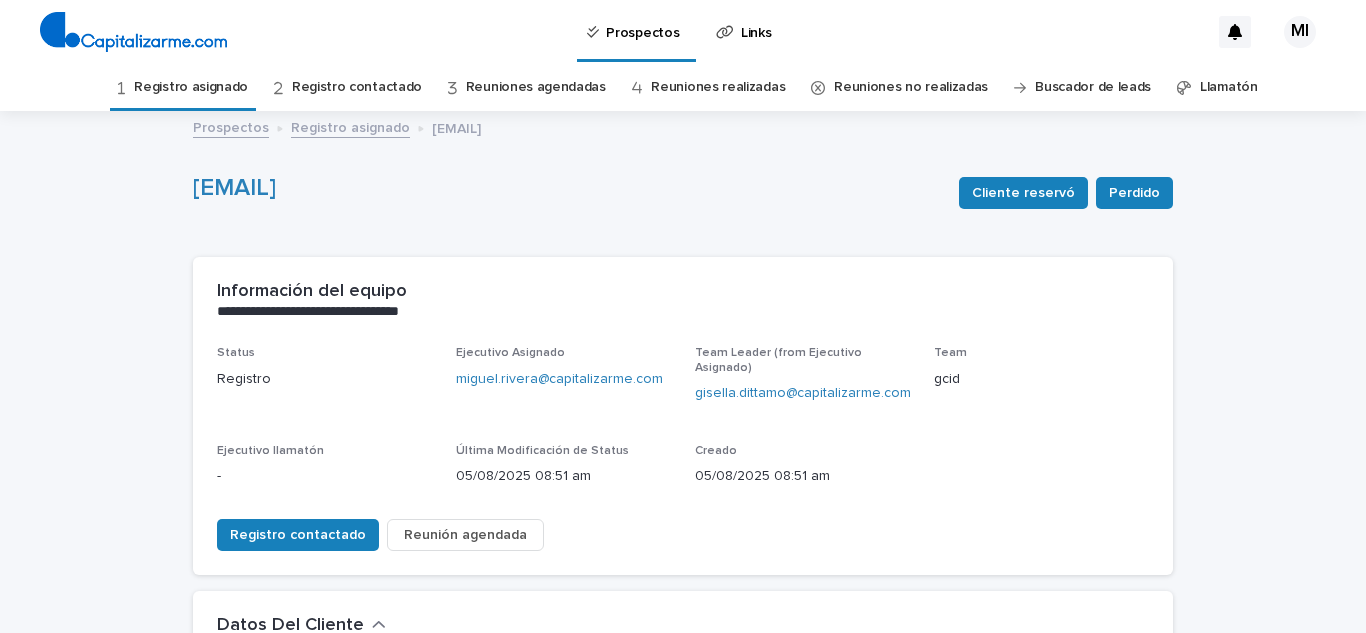 click on "Registro asignado" at bounding box center [191, 87] 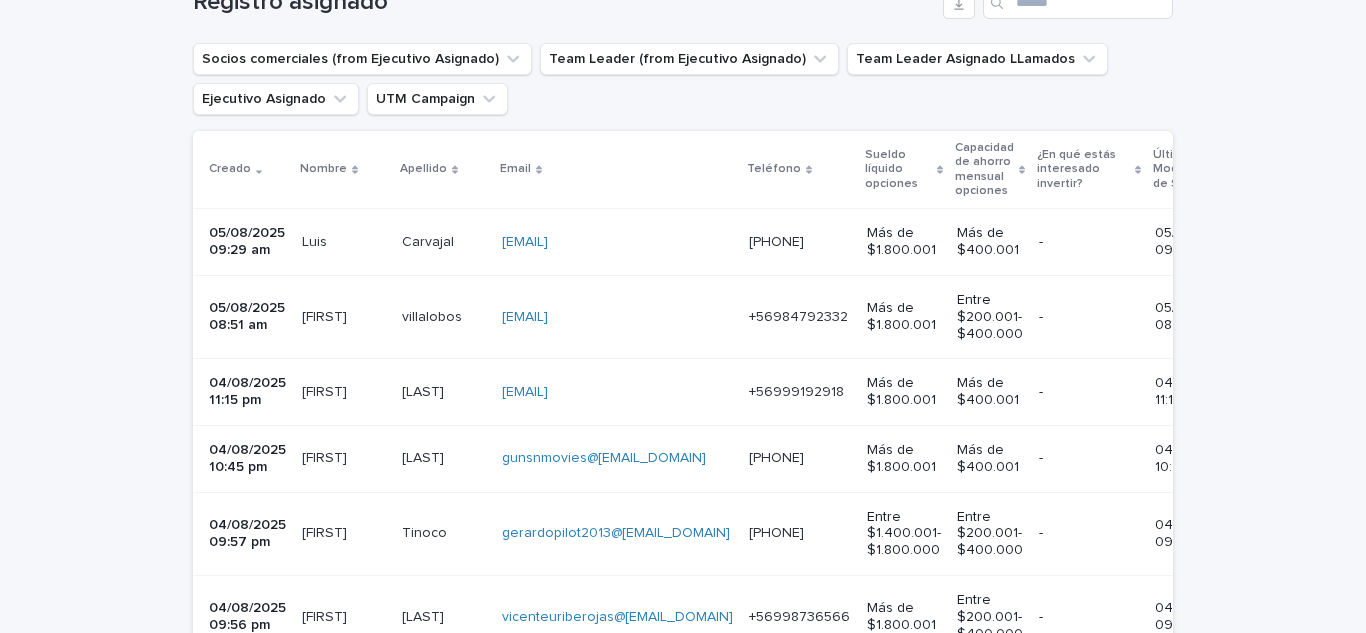 scroll, scrollTop: 400, scrollLeft: 0, axis: vertical 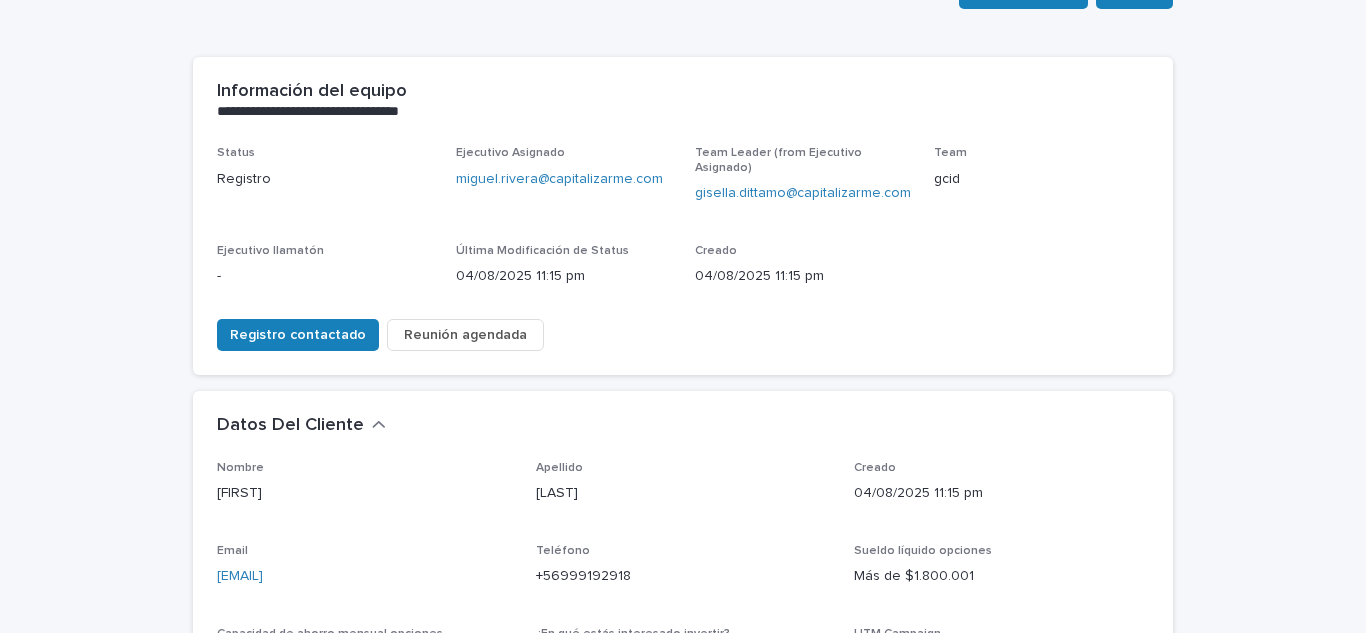 drag, startPoint x: 379, startPoint y: 565, endPoint x: 94, endPoint y: 570, distance: 285.04385 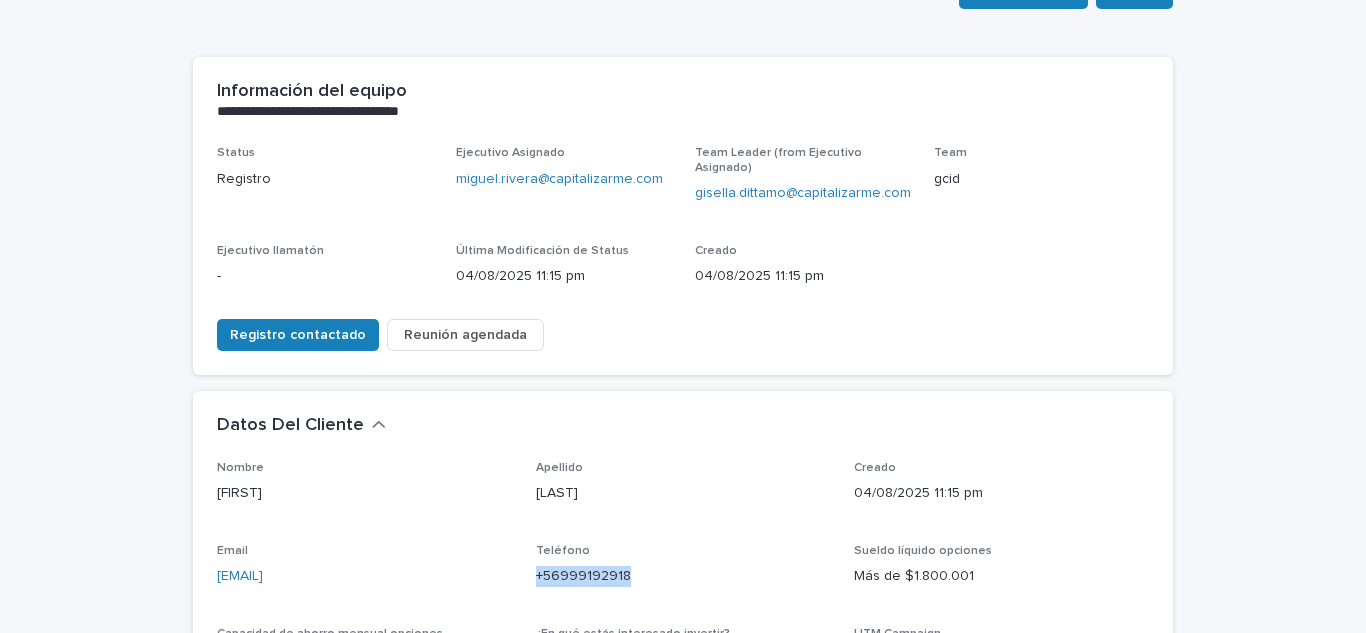 drag, startPoint x: 632, startPoint y: 561, endPoint x: 516, endPoint y: 565, distance: 116.06895 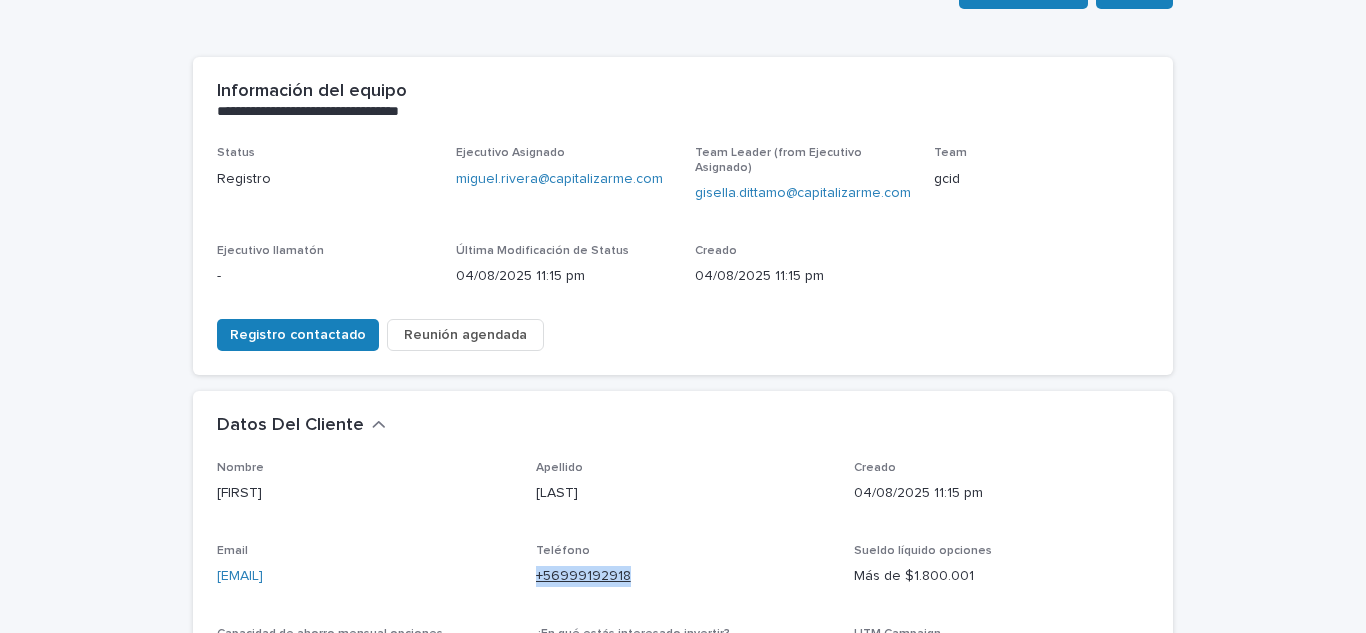 copy on "+56999192918" 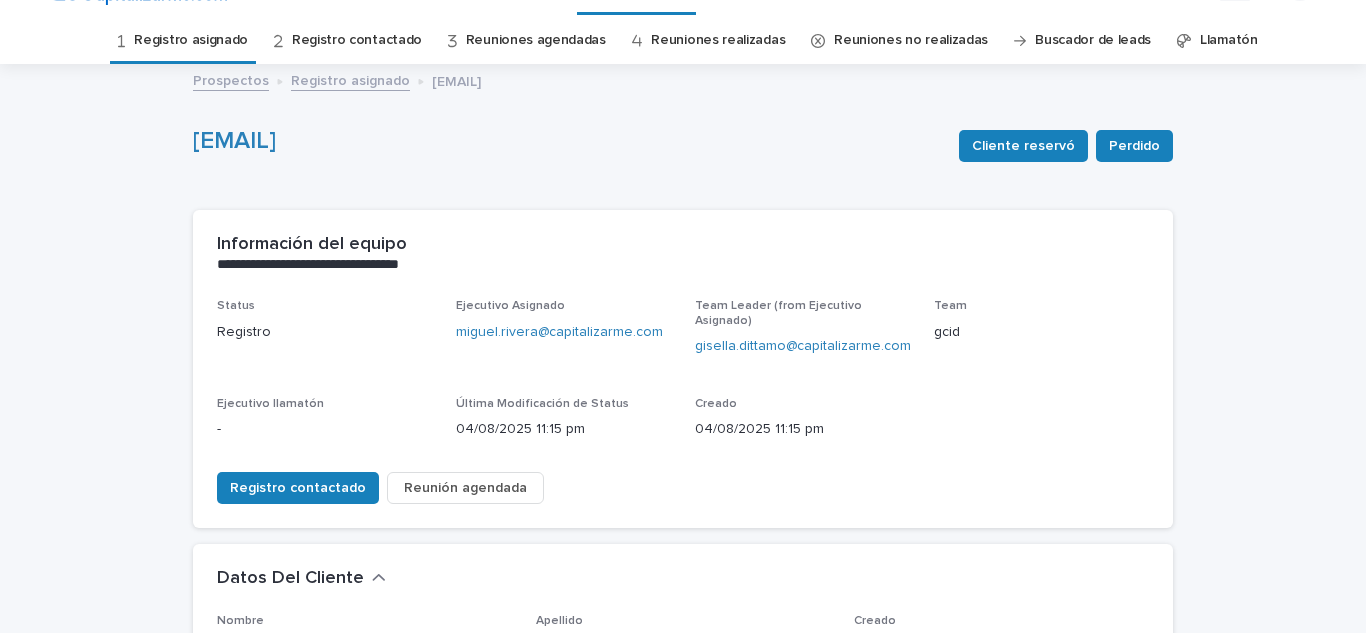 scroll, scrollTop: 0, scrollLeft: 0, axis: both 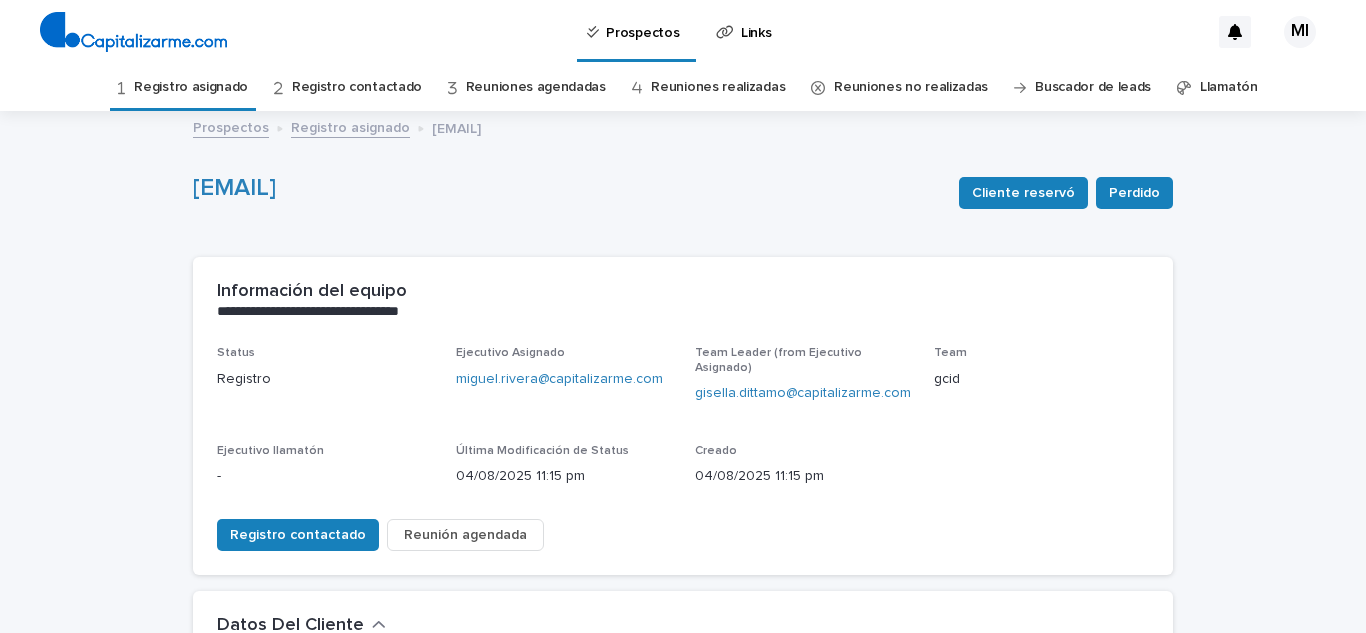 click on "Registro asignado" at bounding box center (191, 87) 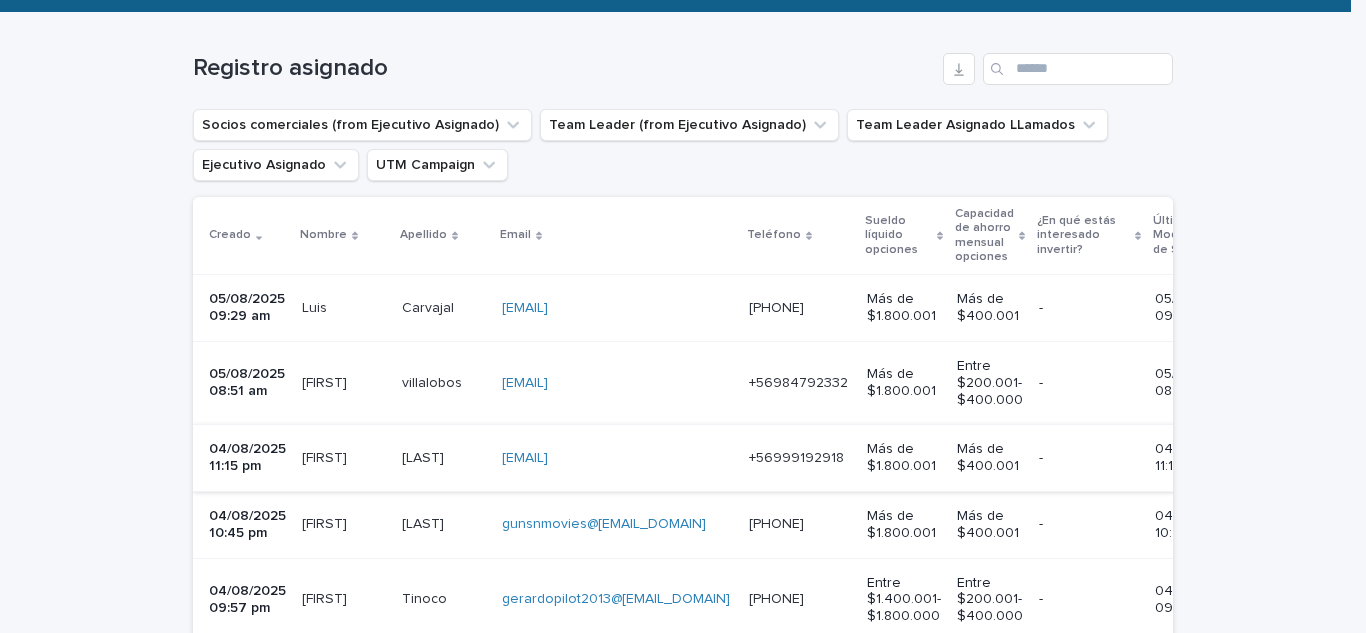 scroll, scrollTop: 500, scrollLeft: 0, axis: vertical 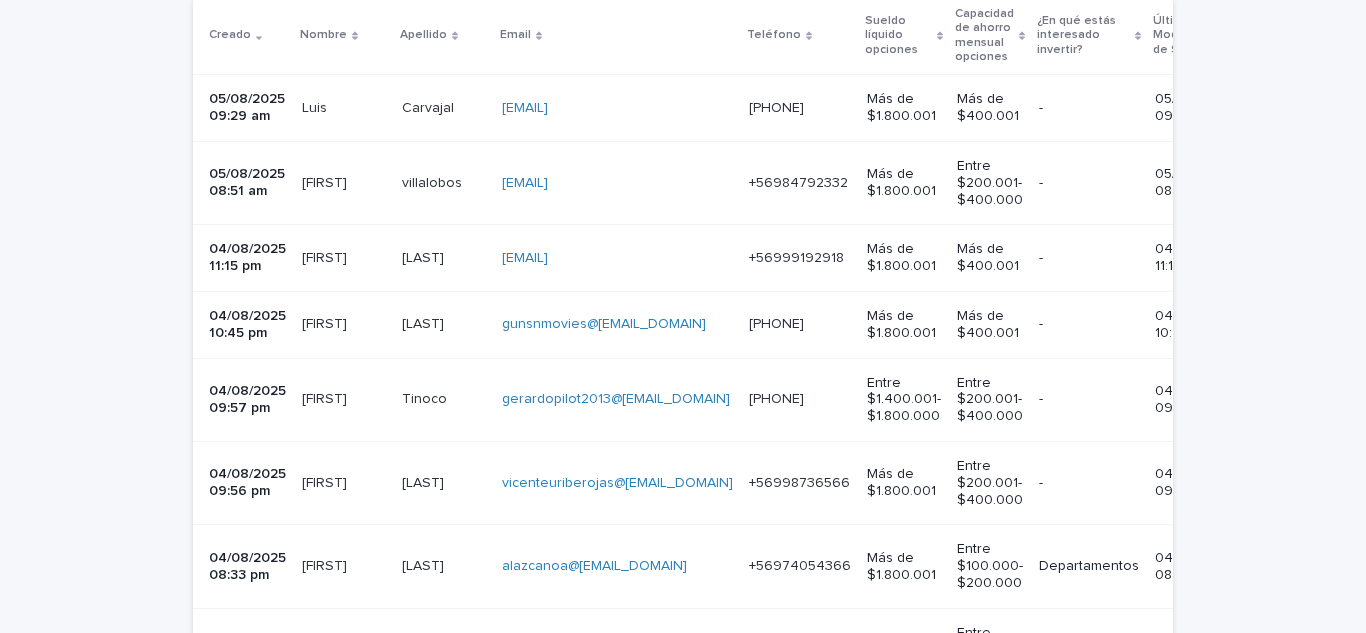 click on "[FIRST]" at bounding box center (326, 322) 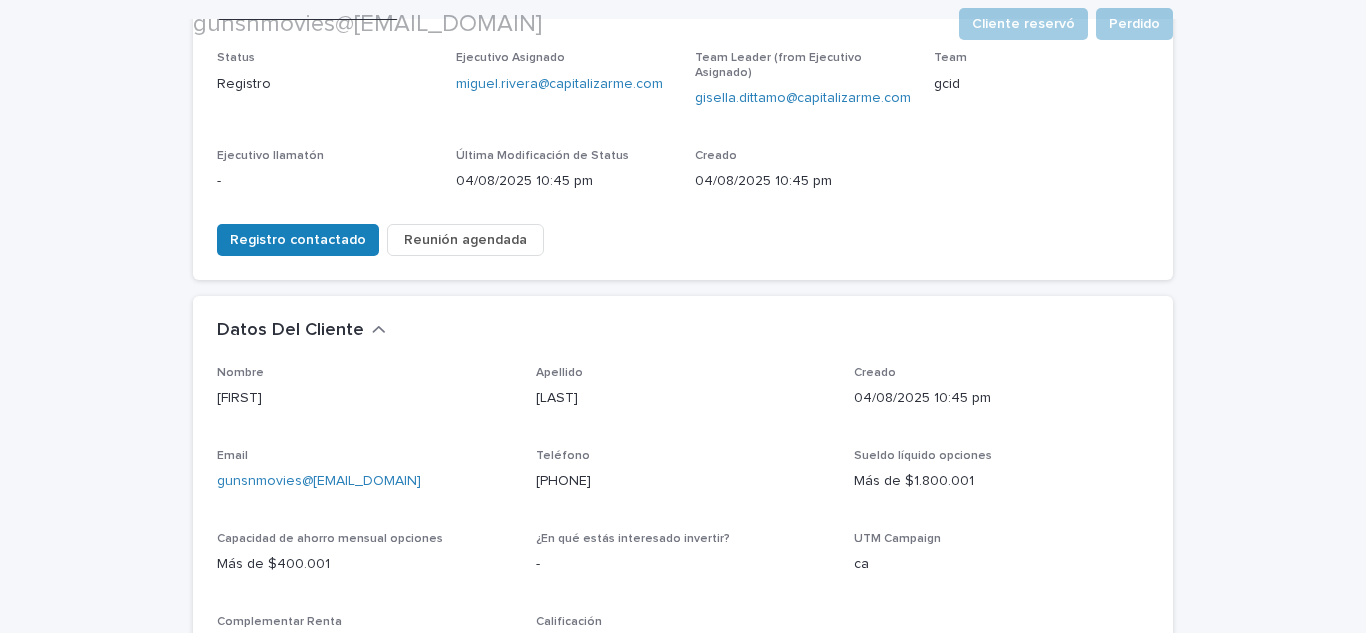 scroll, scrollTop: 300, scrollLeft: 0, axis: vertical 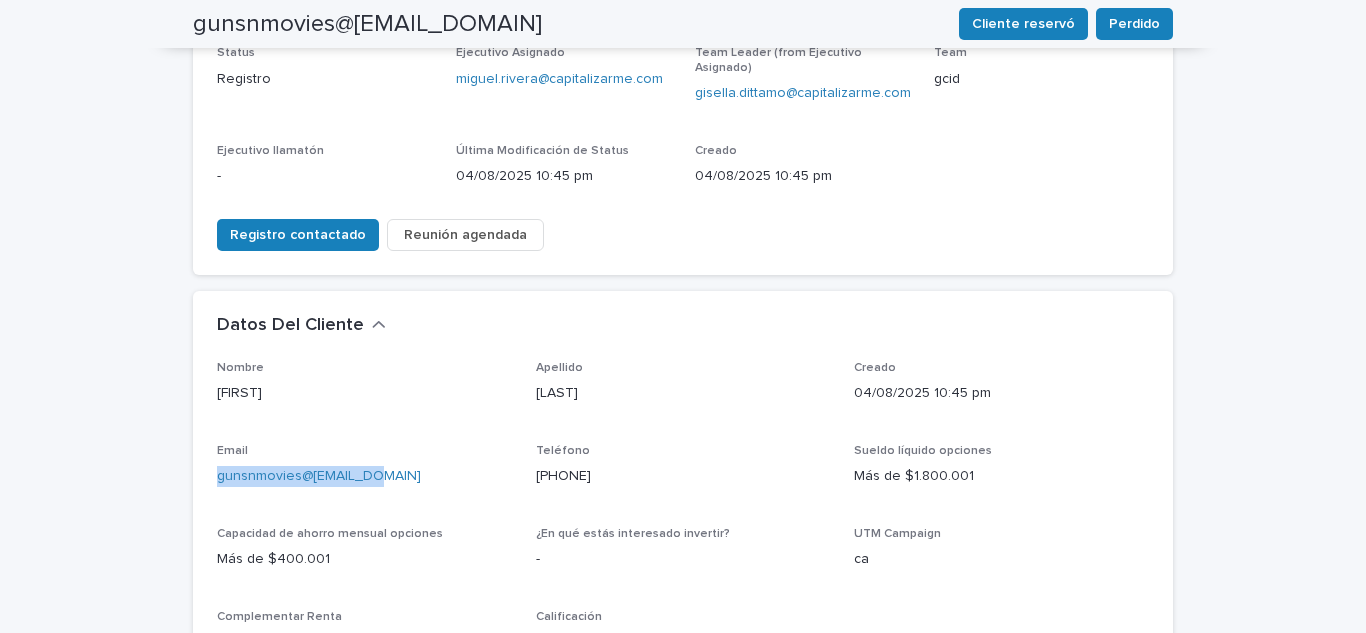 drag, startPoint x: 468, startPoint y: 474, endPoint x: 99, endPoint y: 485, distance: 369.1639 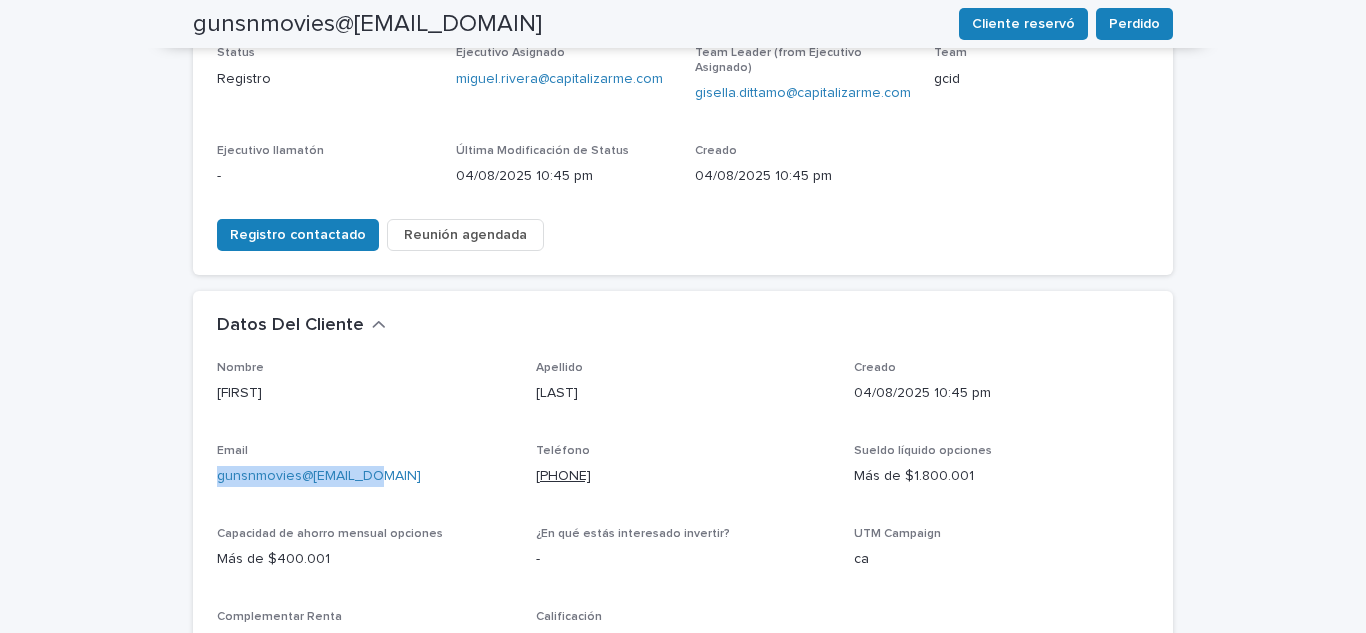 copy on "[PHONE]" 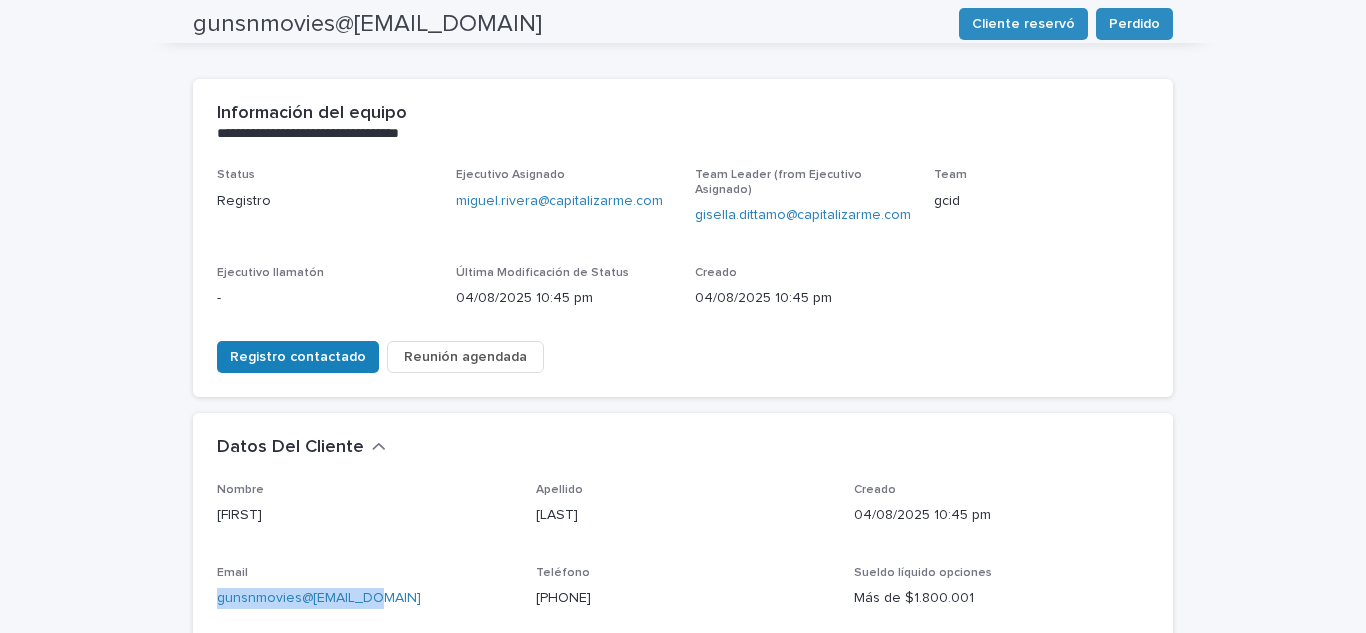 scroll, scrollTop: 0, scrollLeft: 0, axis: both 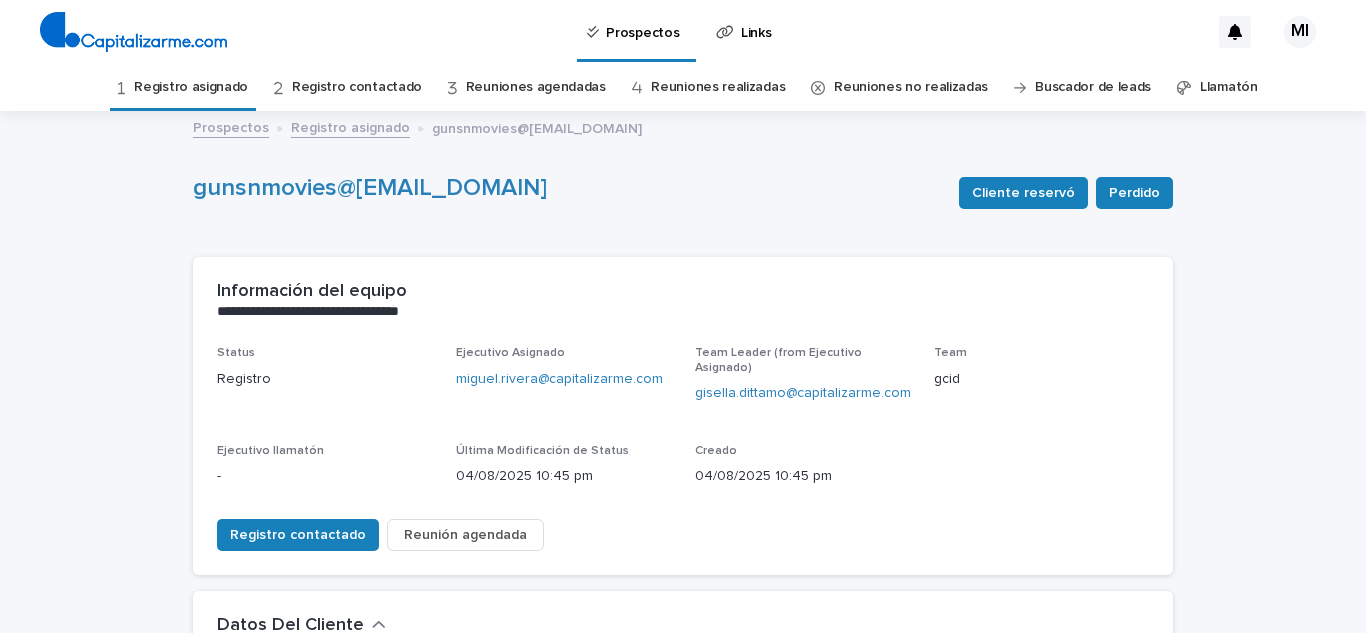 click on "Registro asignado" at bounding box center [191, 87] 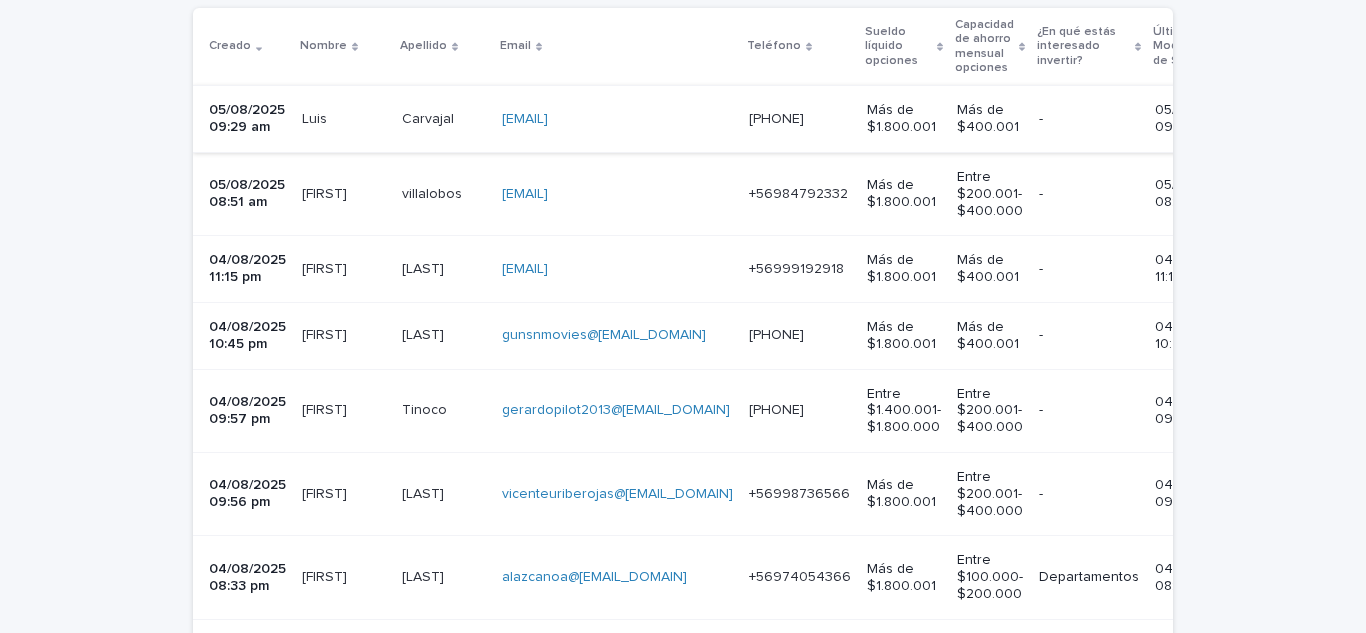 scroll, scrollTop: 500, scrollLeft: 0, axis: vertical 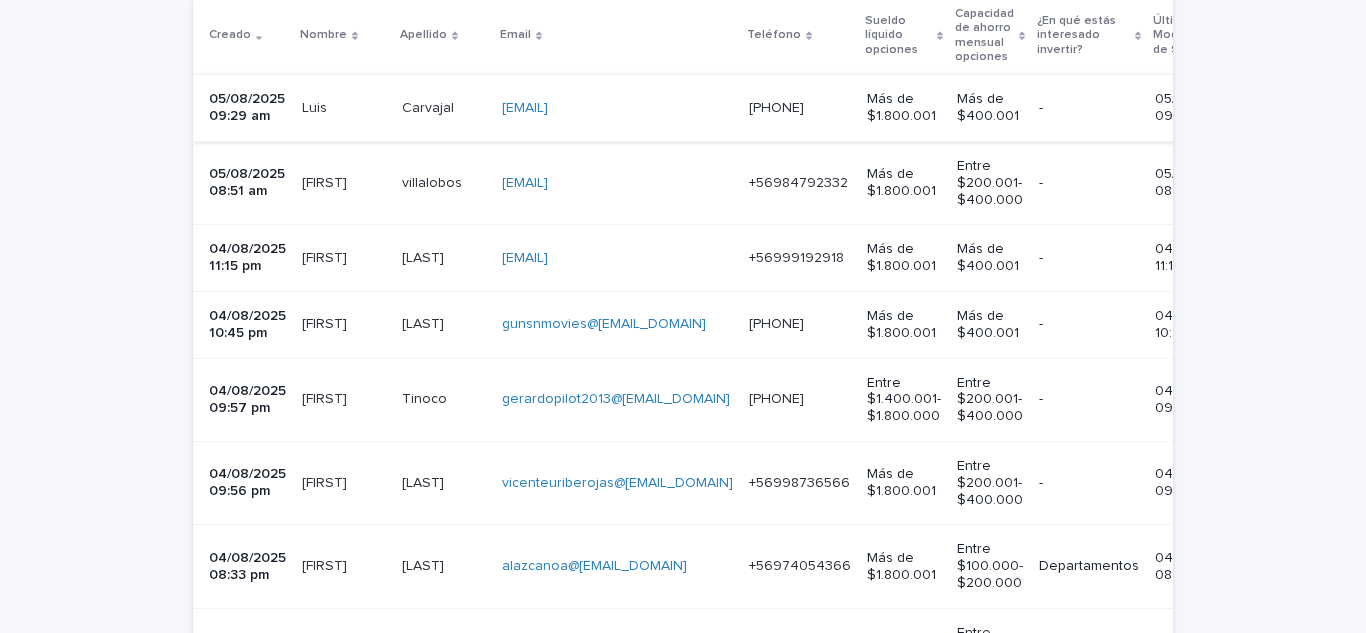 click on "[FIRST]" at bounding box center (326, 397) 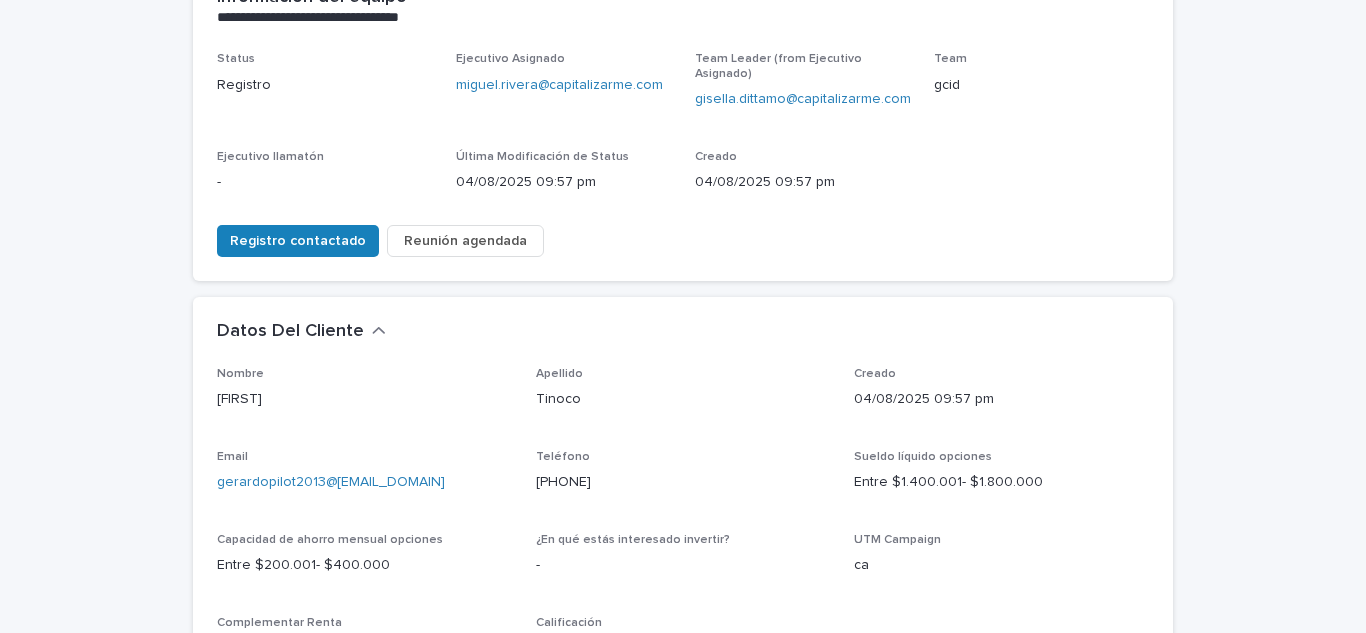 scroll, scrollTop: 300, scrollLeft: 0, axis: vertical 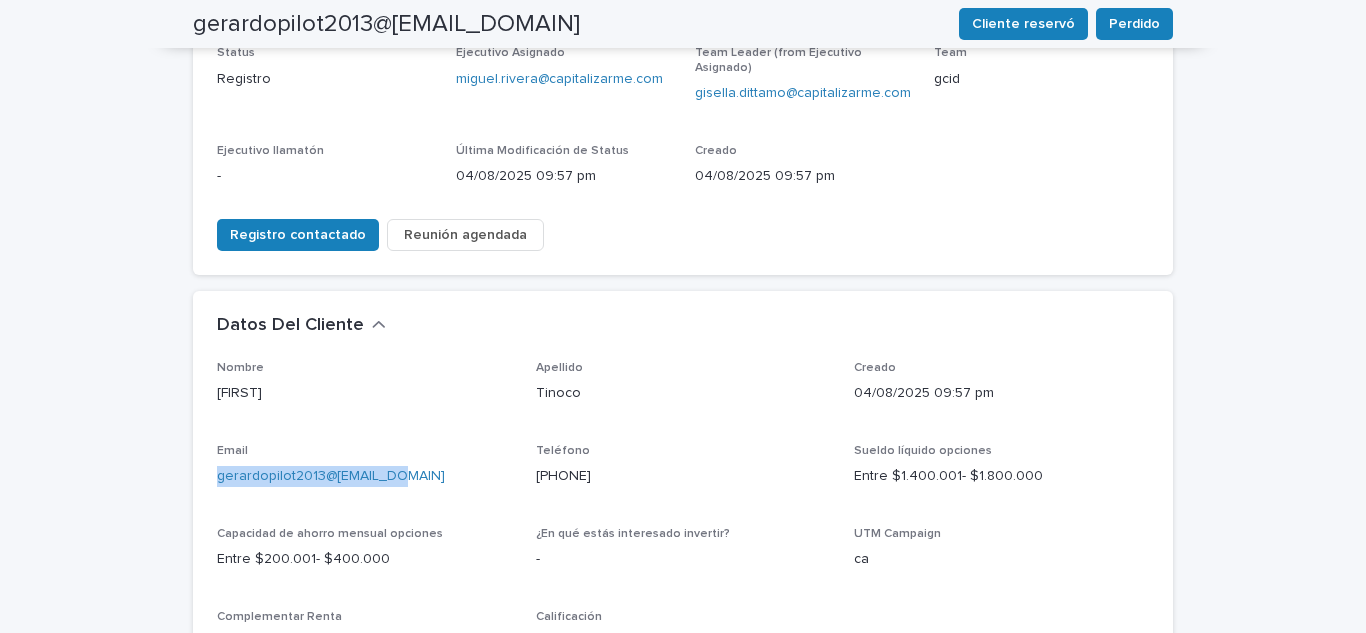 drag, startPoint x: 421, startPoint y: 475, endPoint x: 177, endPoint y: 484, distance: 244.16592 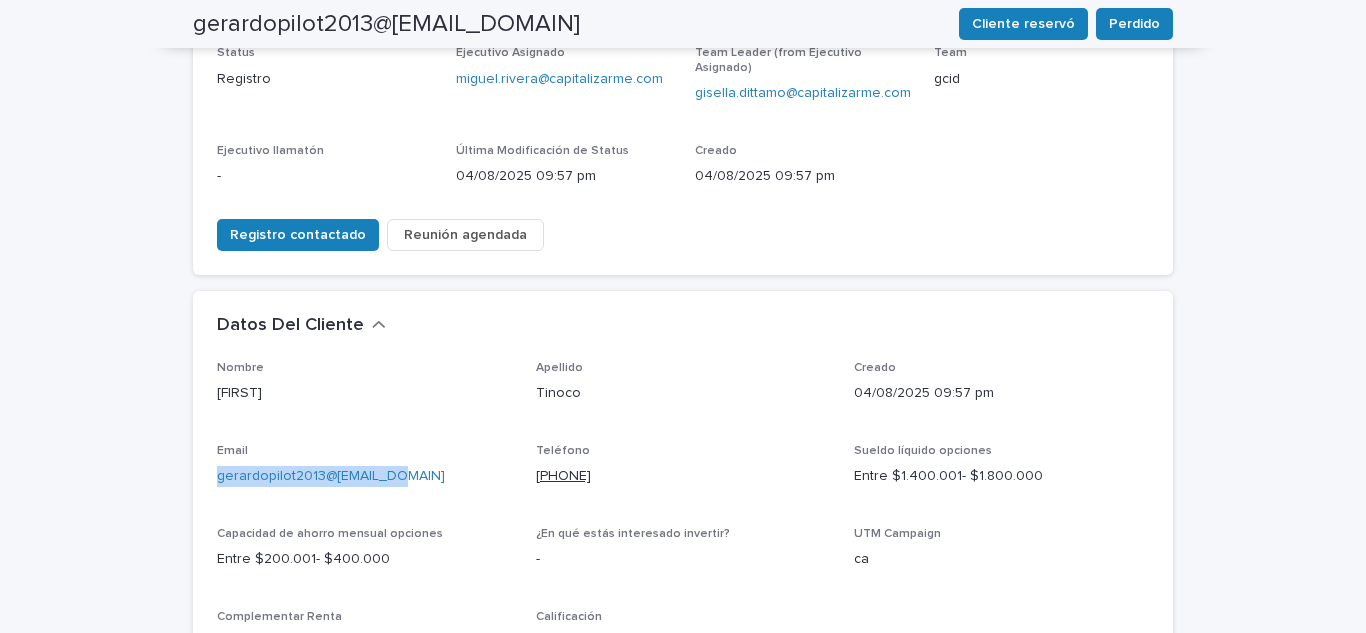 copy on "[PHONE]" 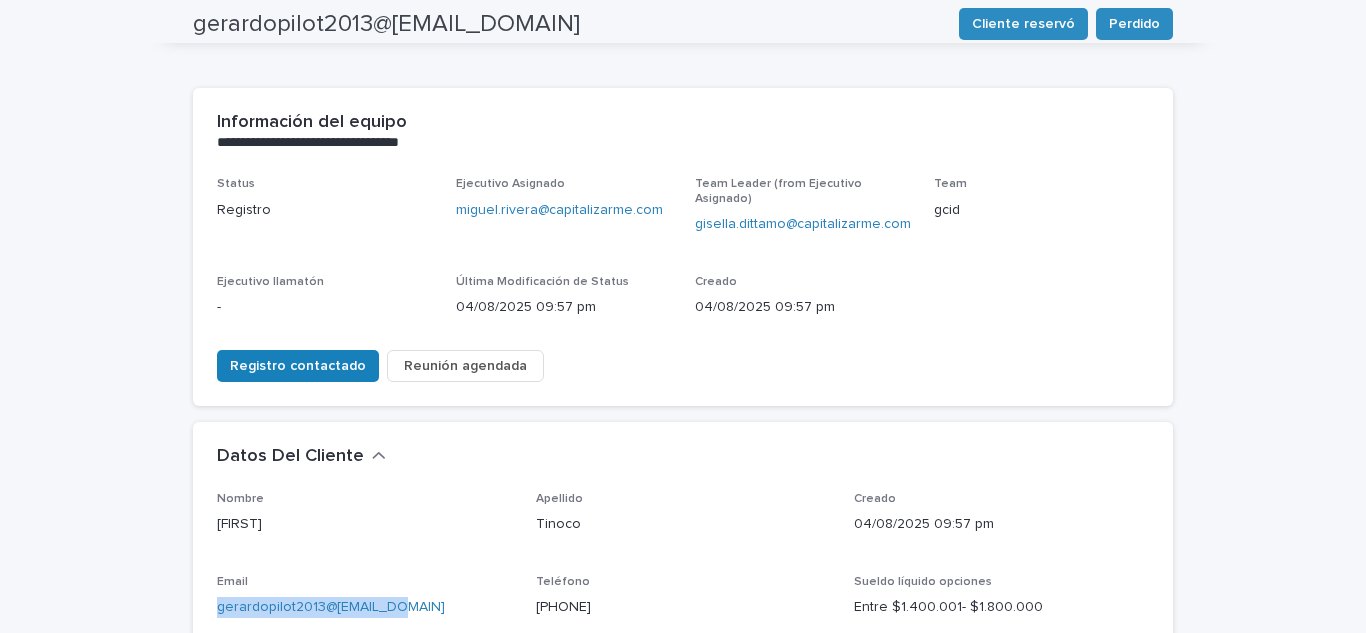 scroll, scrollTop: 0, scrollLeft: 0, axis: both 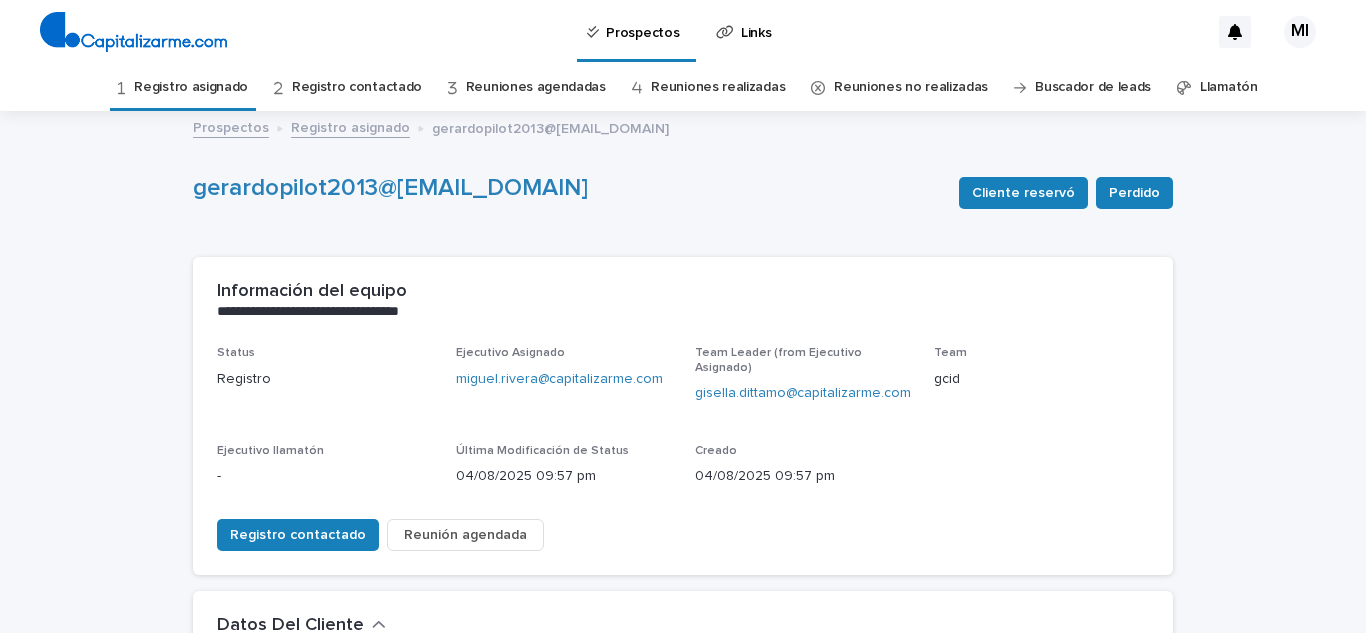 click on "Registro asignado" at bounding box center (191, 87) 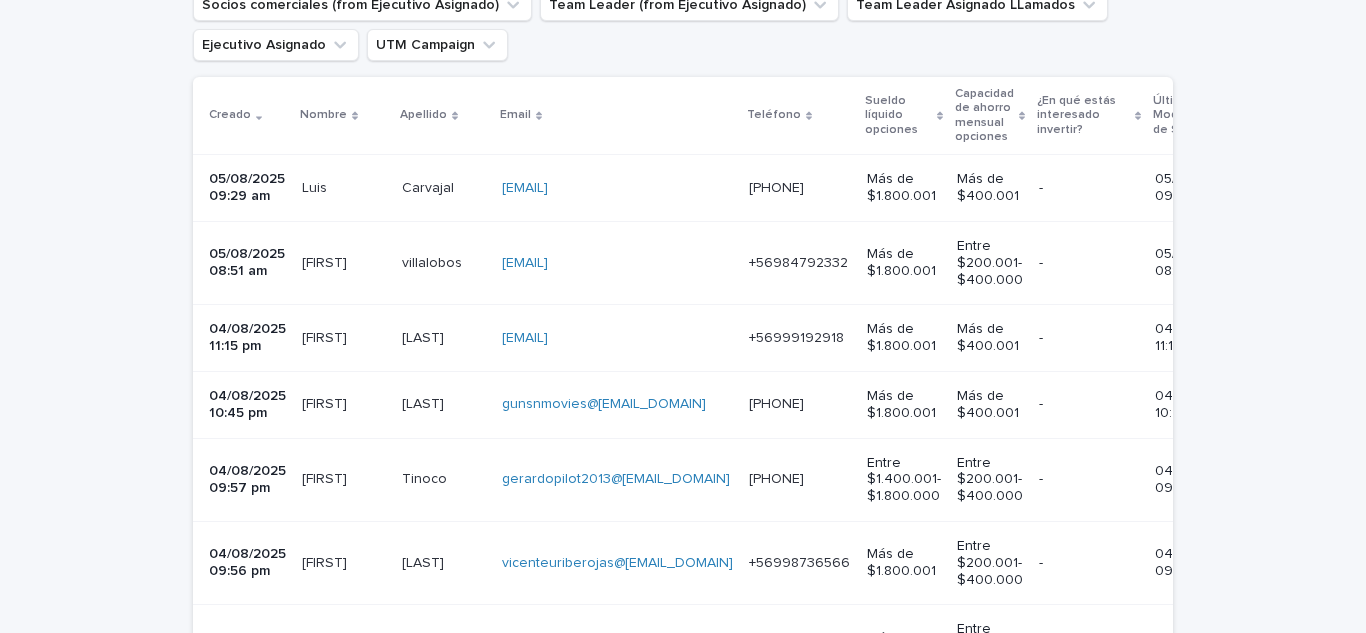 scroll, scrollTop: 500, scrollLeft: 0, axis: vertical 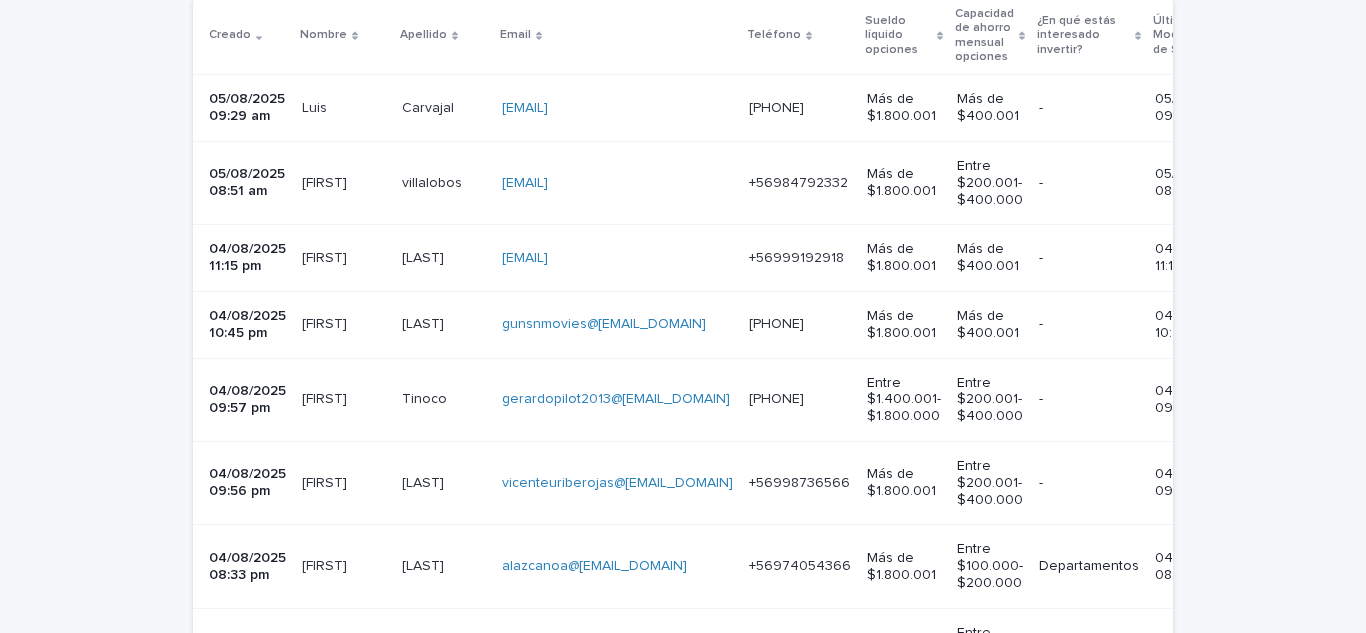 click on "[FIRST]" at bounding box center (326, 481) 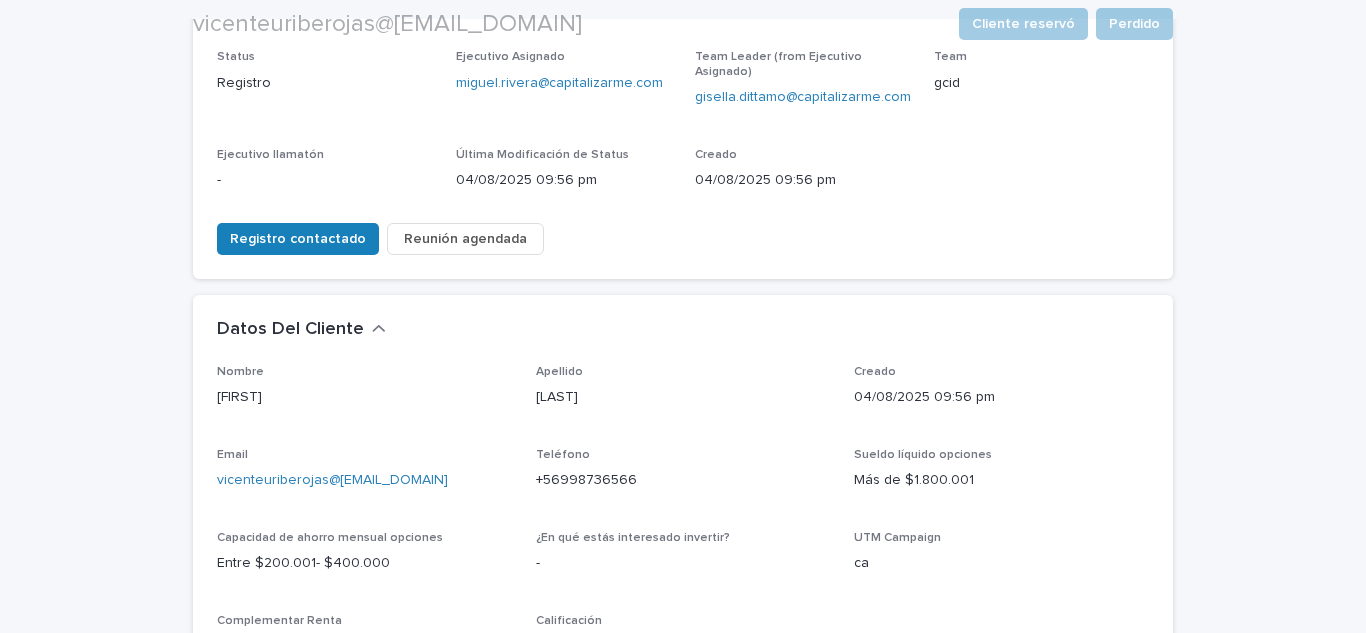 scroll, scrollTop: 300, scrollLeft: 0, axis: vertical 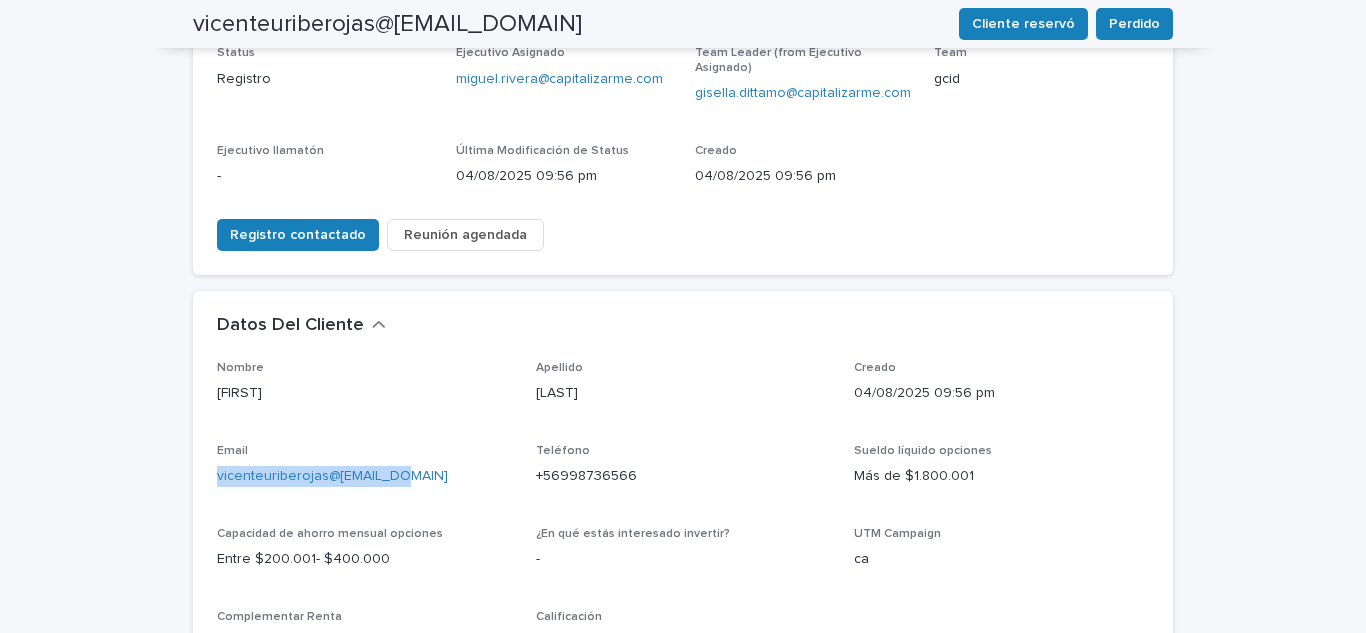 drag, startPoint x: 425, startPoint y: 468, endPoint x: 121, endPoint y: 459, distance: 304.1332 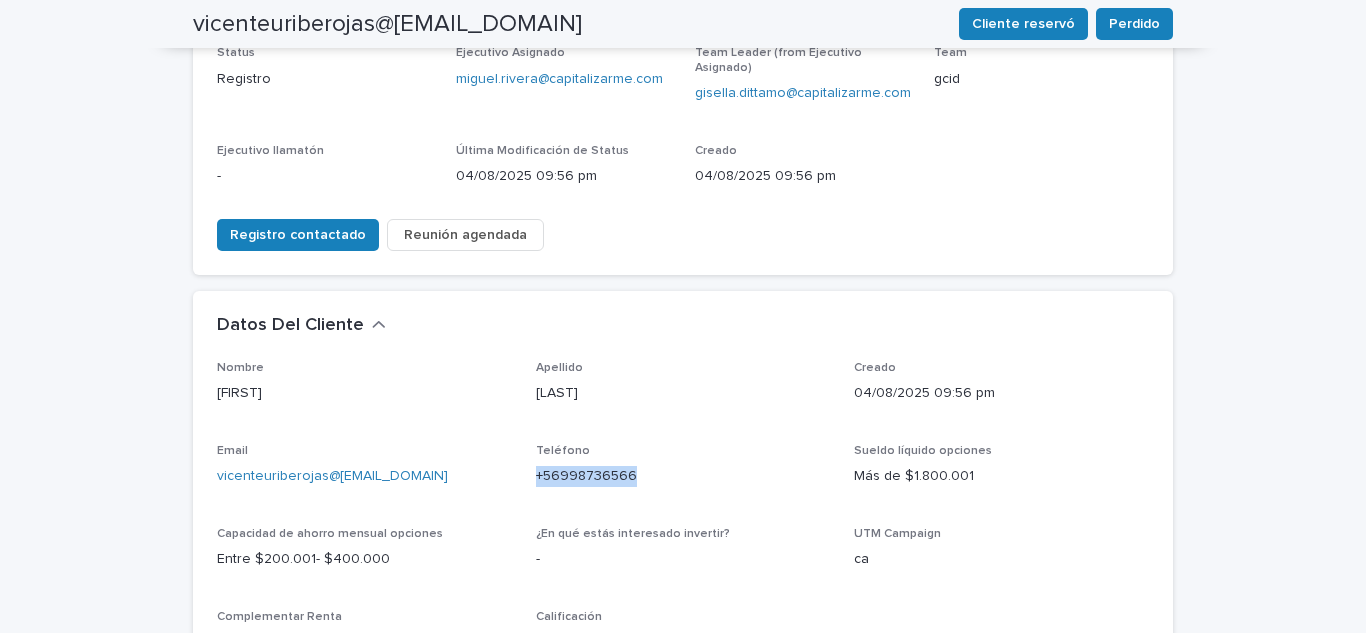drag, startPoint x: 673, startPoint y: 480, endPoint x: 522, endPoint y: 496, distance: 151.84532 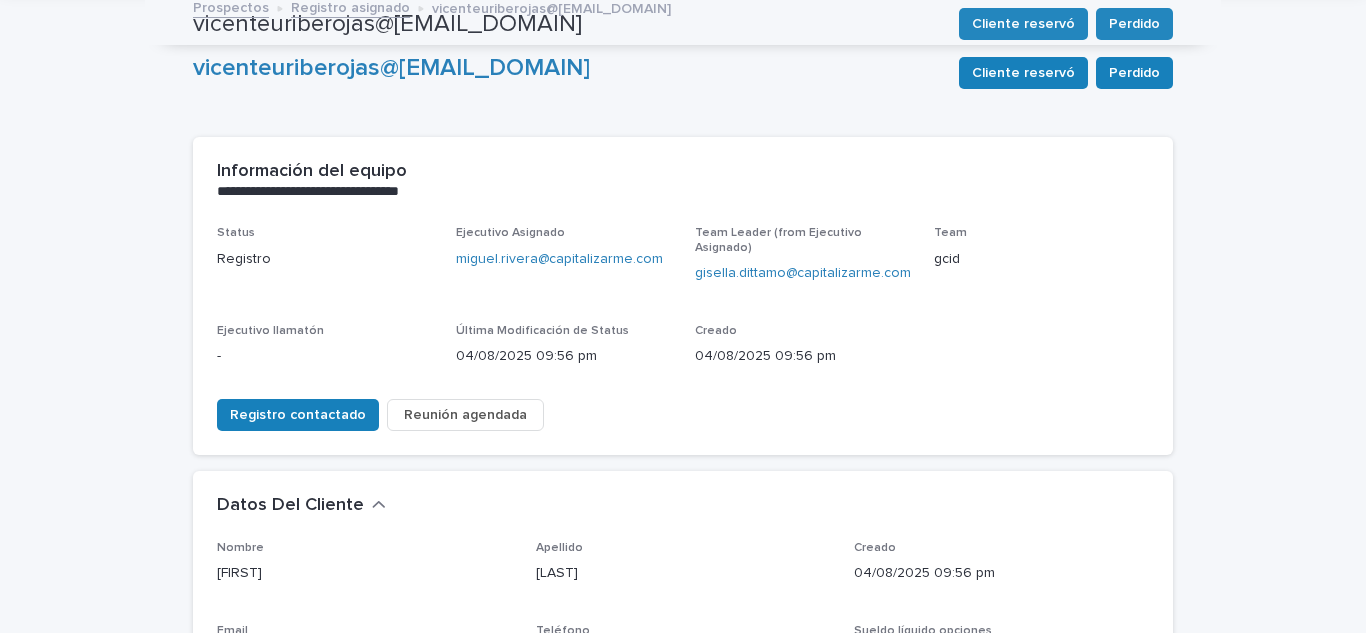 scroll, scrollTop: 0, scrollLeft: 0, axis: both 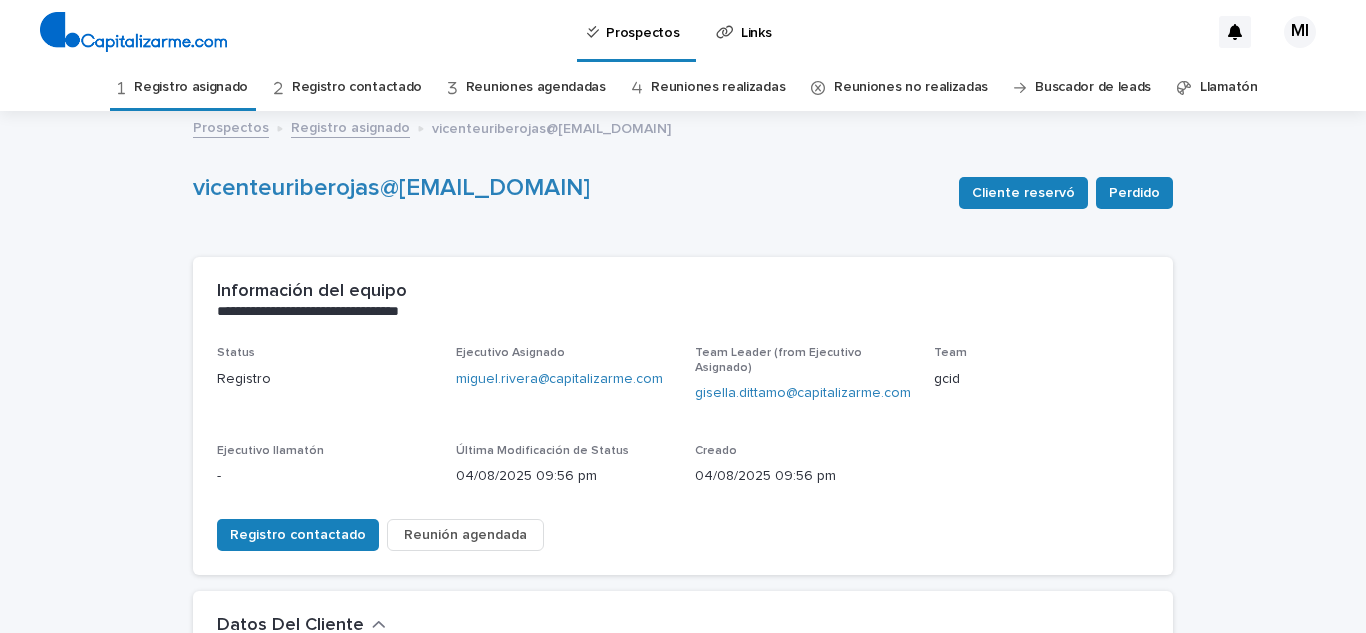click on "Registro asignado" at bounding box center (191, 87) 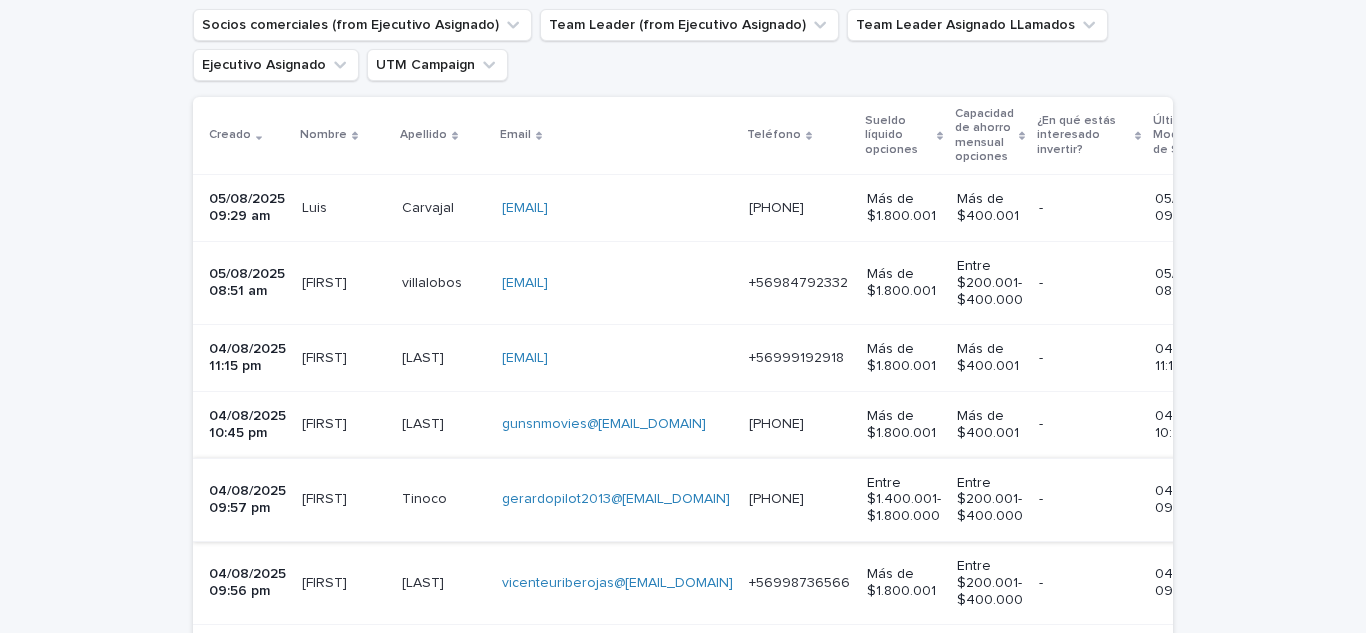 scroll, scrollTop: 600, scrollLeft: 0, axis: vertical 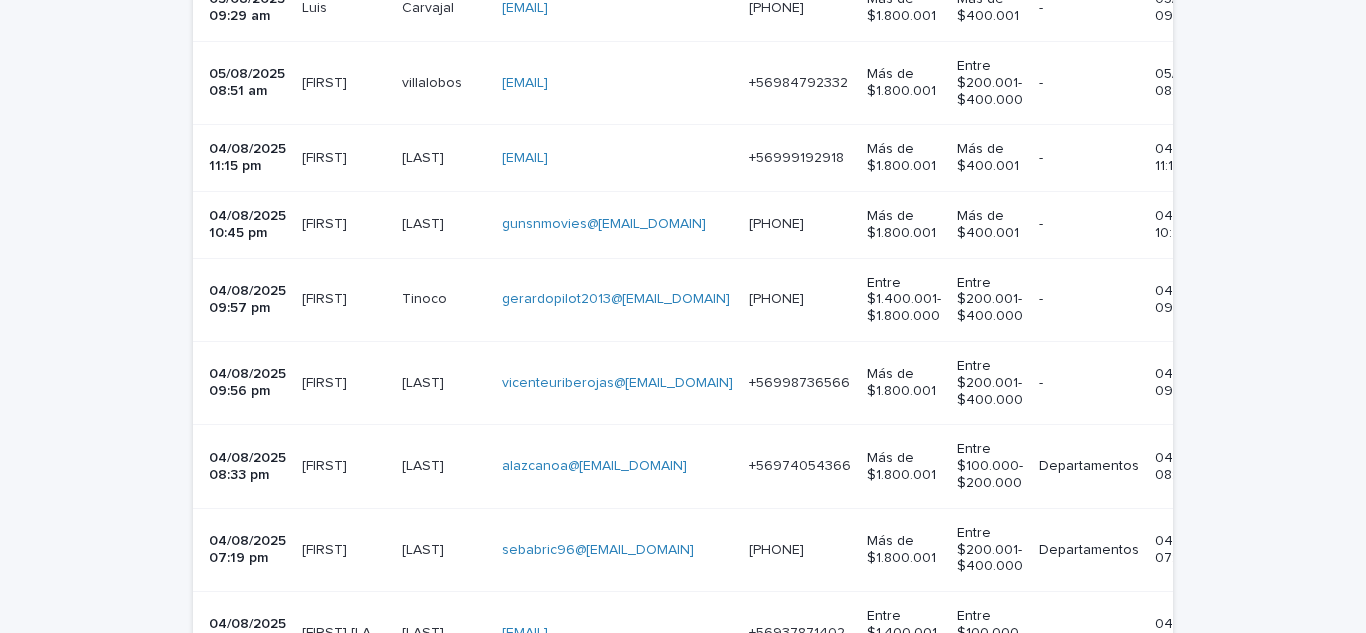 click on "04/08/2025 08:33 pm" at bounding box center [247, 467] 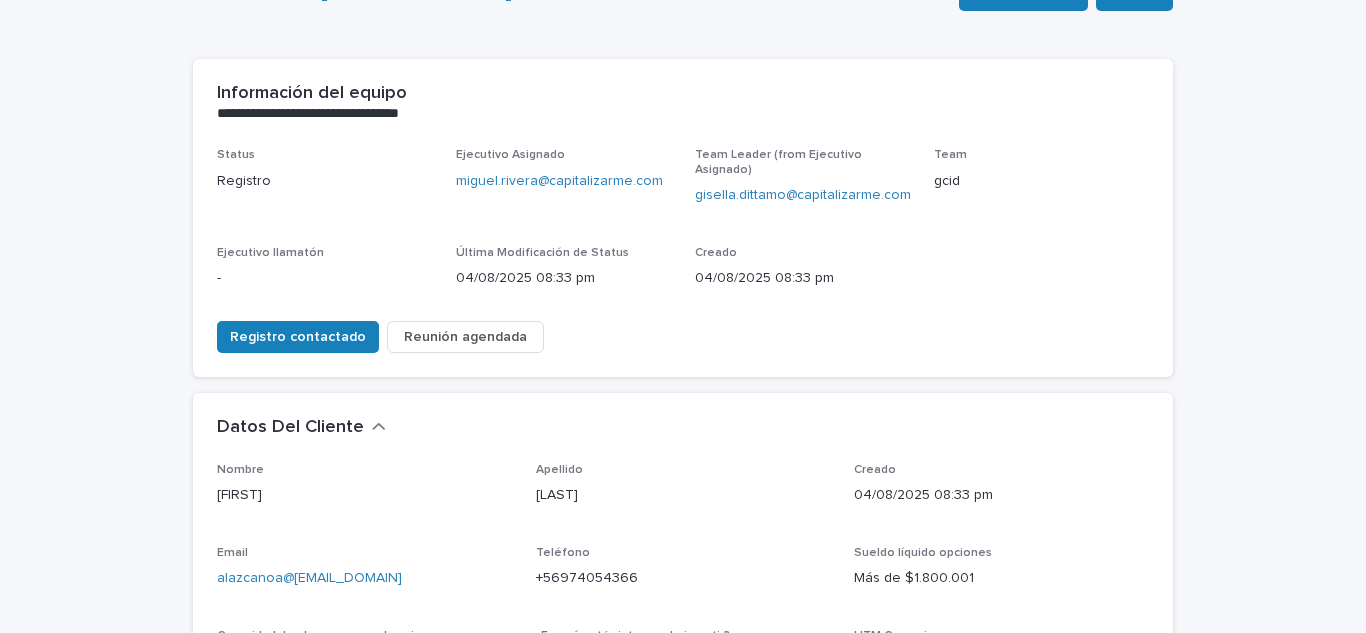 scroll, scrollTop: 200, scrollLeft: 0, axis: vertical 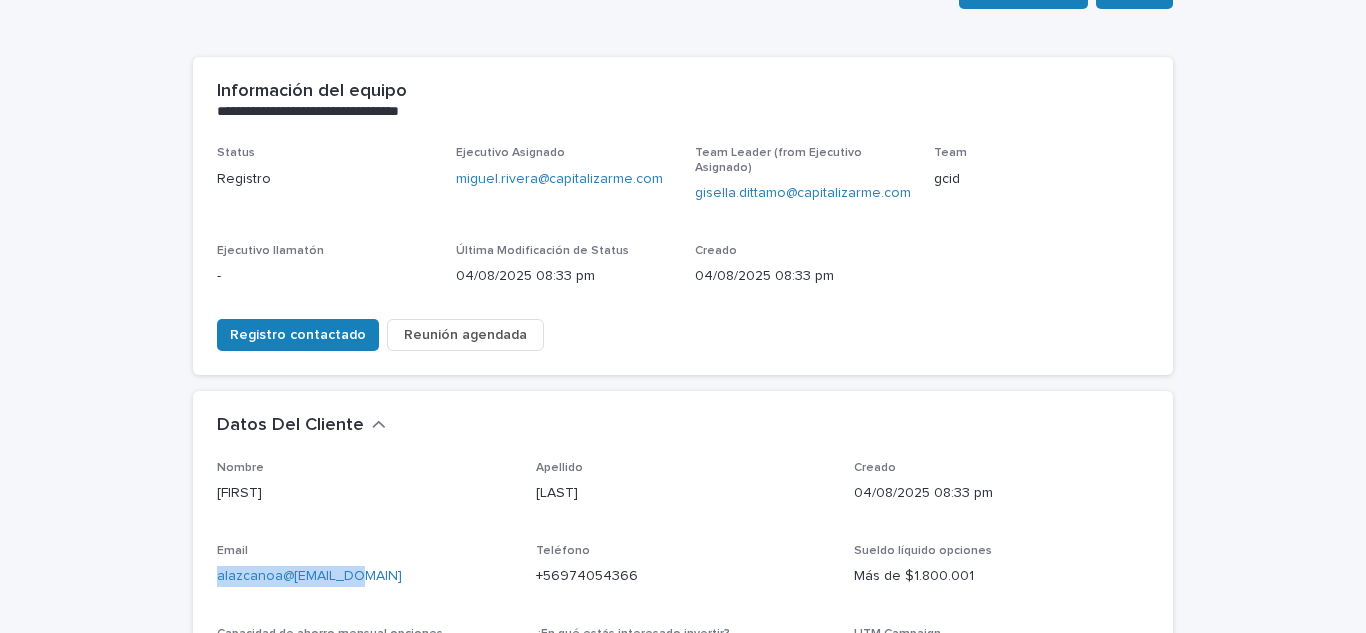 drag, startPoint x: 331, startPoint y: 577, endPoint x: 181, endPoint y: 579, distance: 150.01334 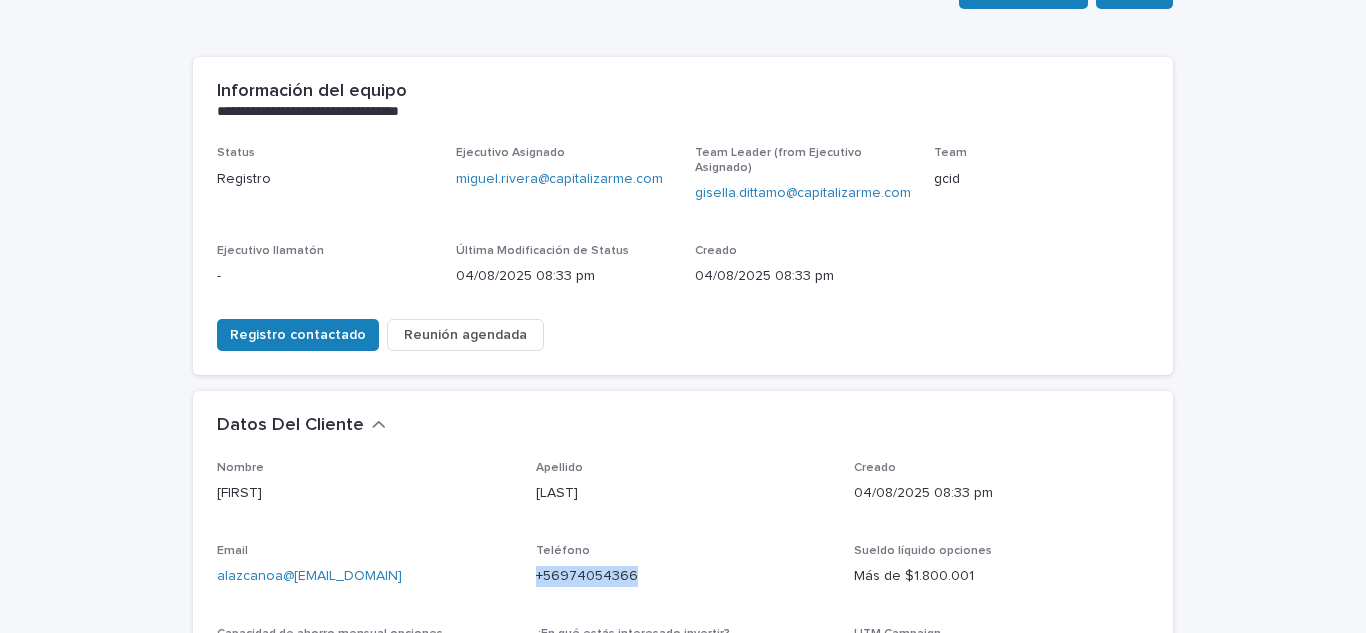 drag, startPoint x: 630, startPoint y: 561, endPoint x: 528, endPoint y: 570, distance: 102.396286 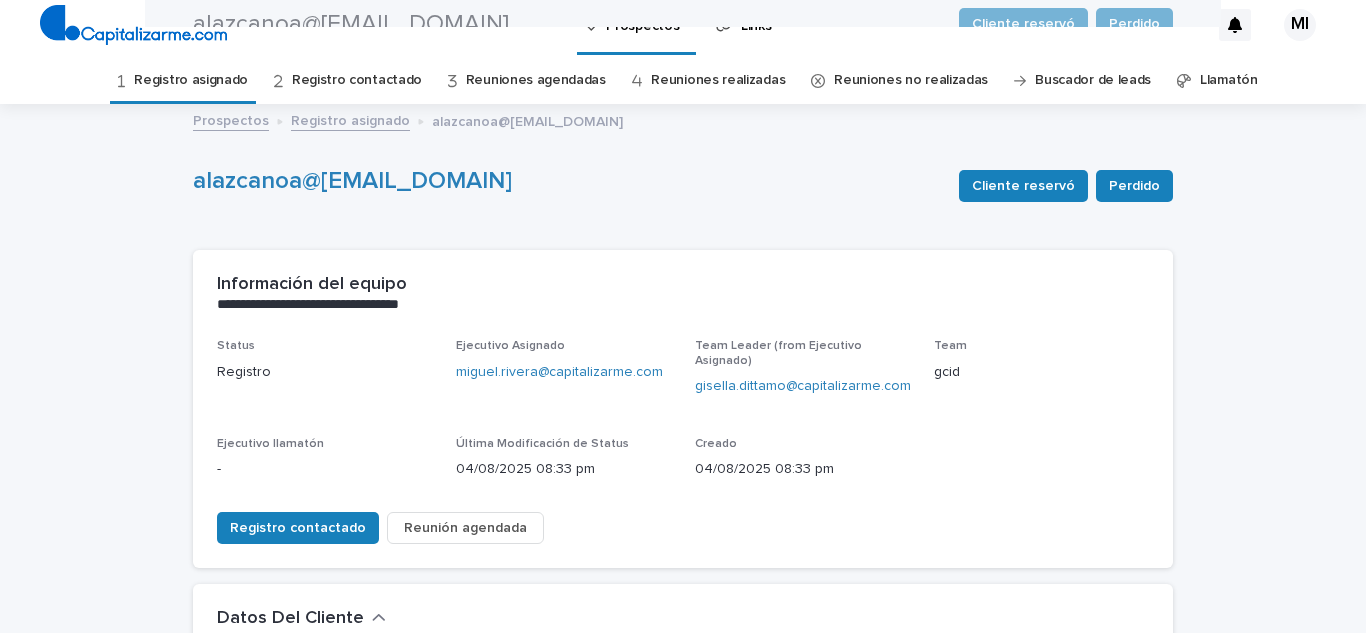 scroll, scrollTop: 0, scrollLeft: 0, axis: both 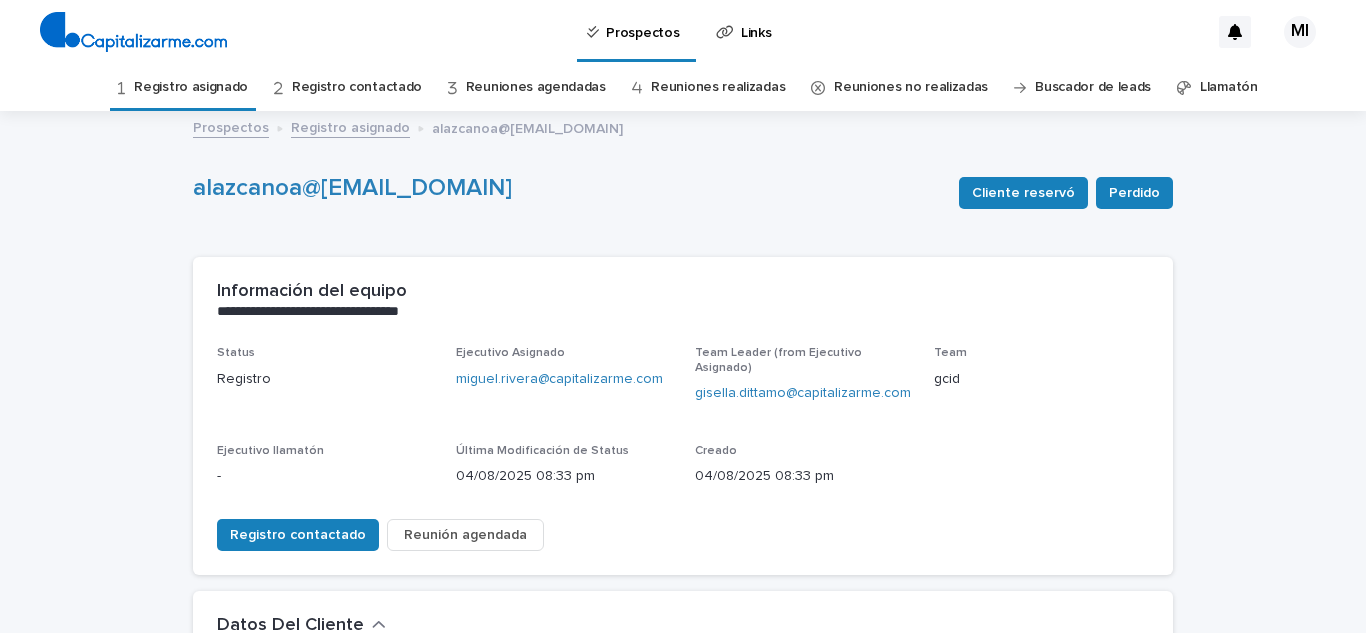 click on "Registro asignado" at bounding box center (191, 87) 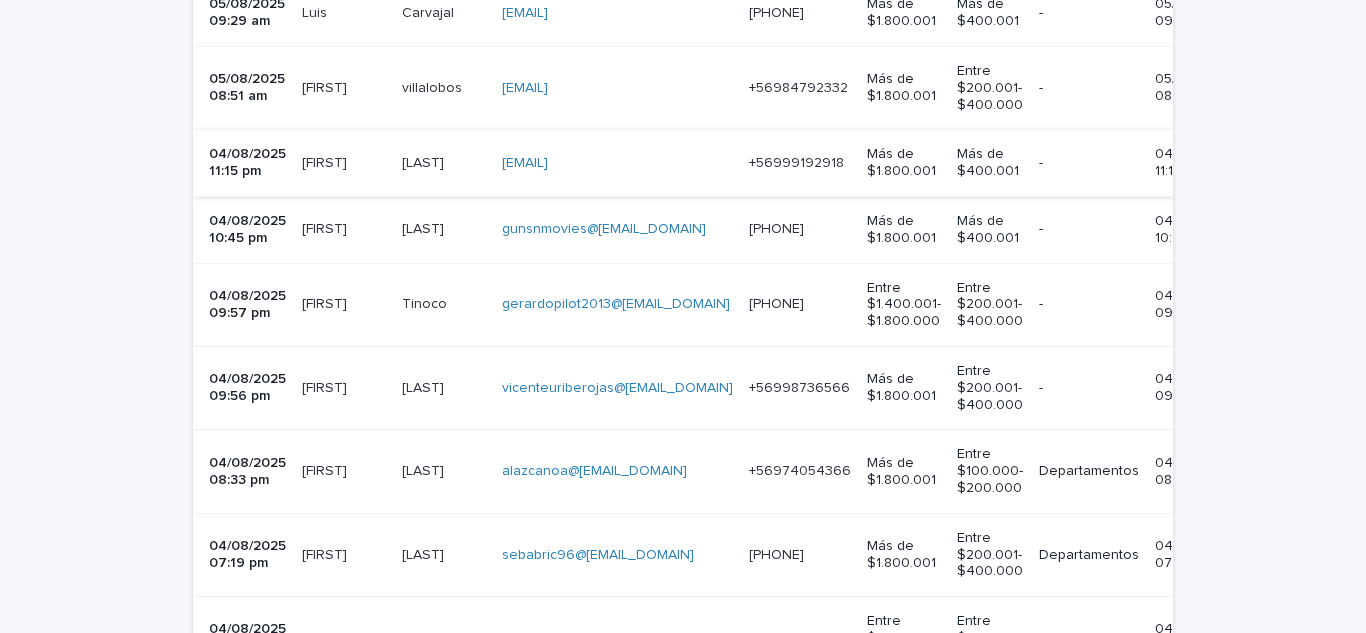 scroll, scrollTop: 600, scrollLeft: 0, axis: vertical 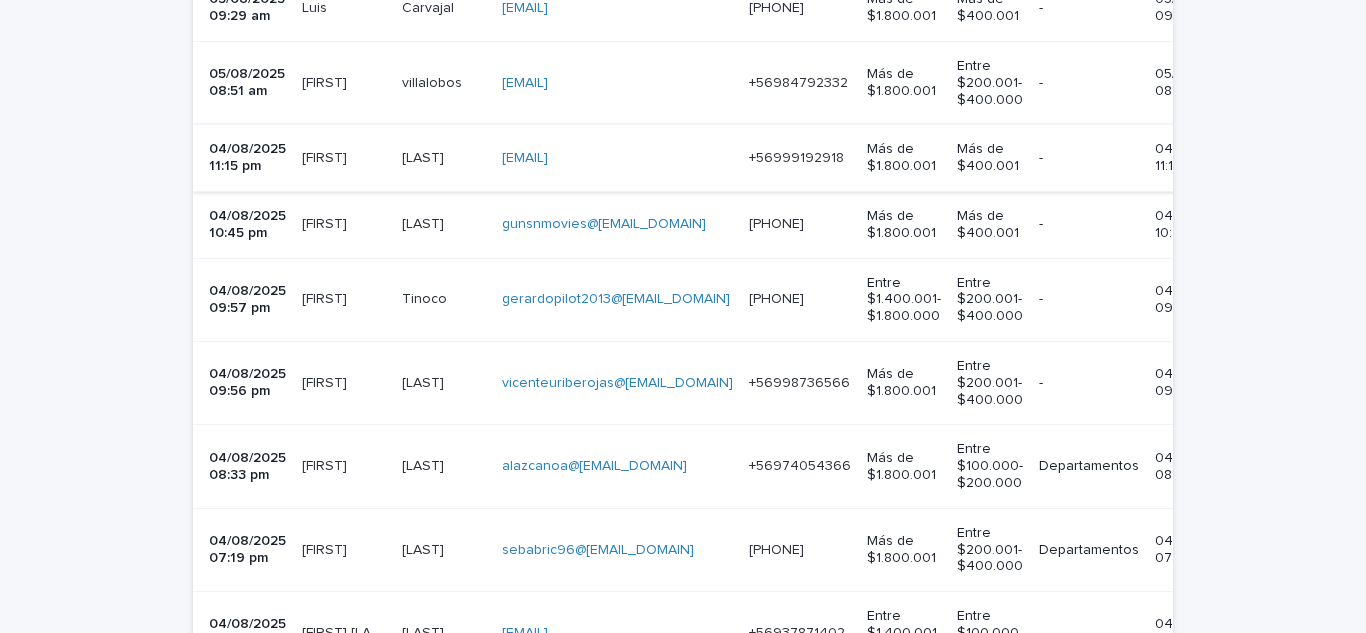 click on "[FIRST]" at bounding box center (326, 548) 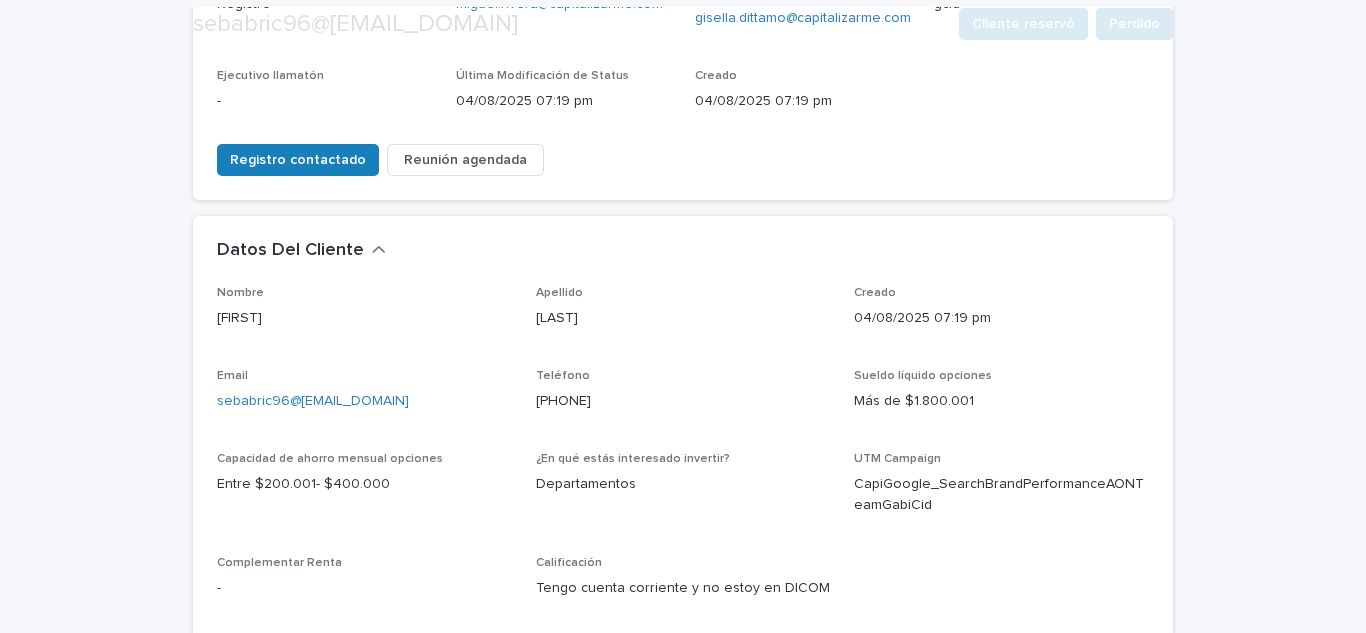 scroll, scrollTop: 400, scrollLeft: 0, axis: vertical 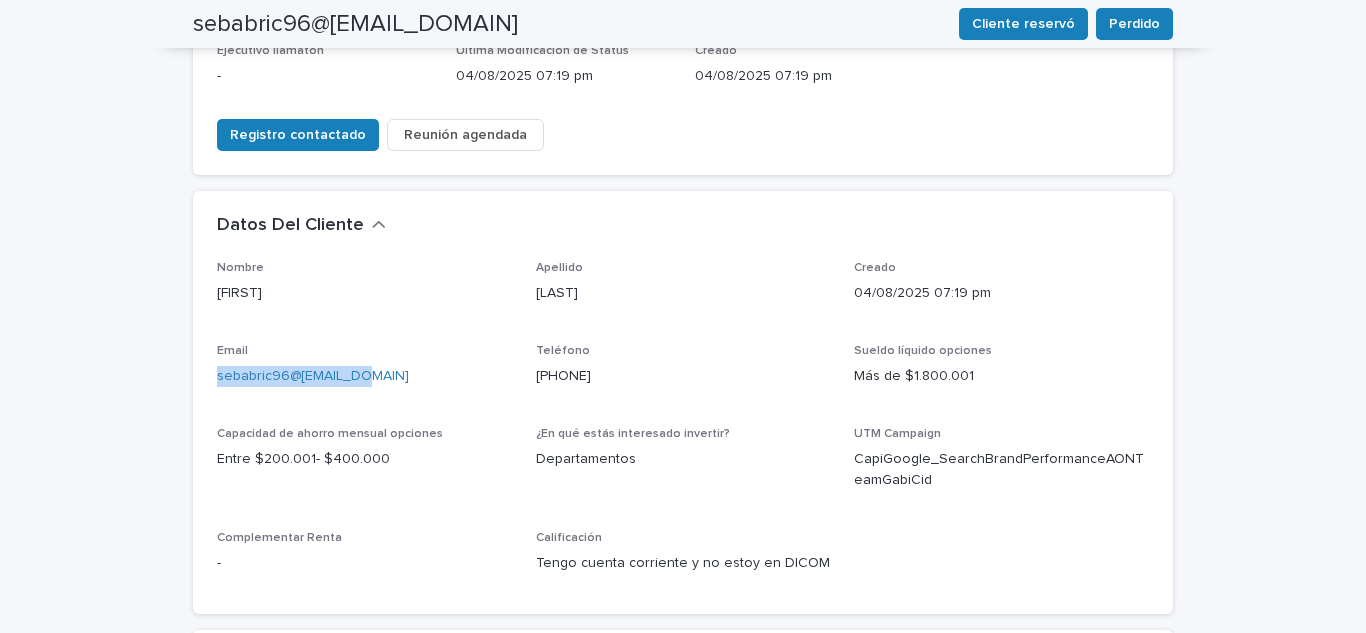 drag, startPoint x: 406, startPoint y: 362, endPoint x: 154, endPoint y: 382, distance: 252.7924 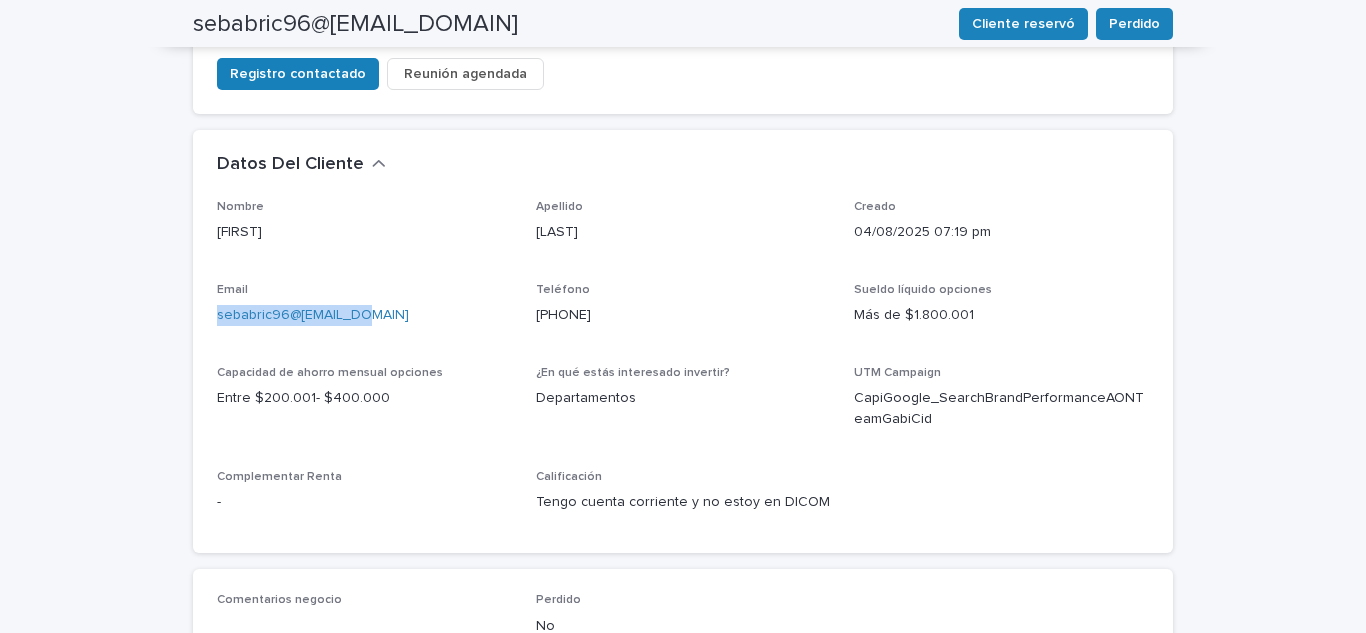 scroll, scrollTop: 0, scrollLeft: 0, axis: both 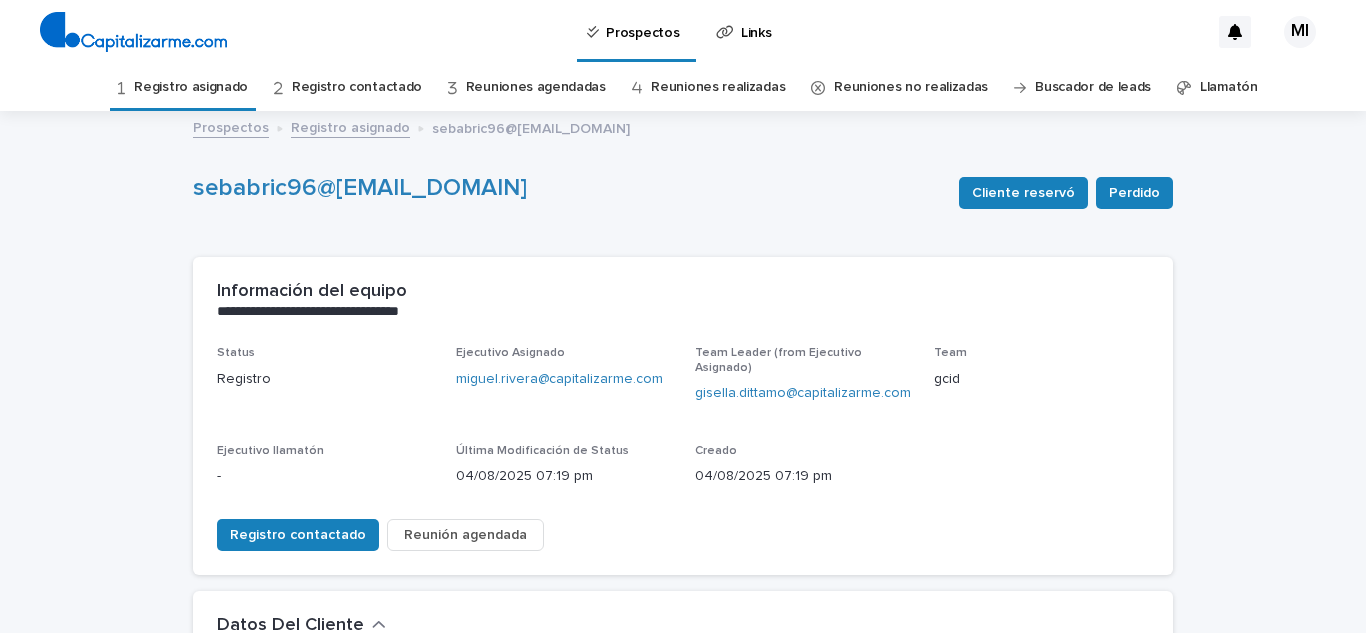 click on "Registro asignado" at bounding box center [191, 87] 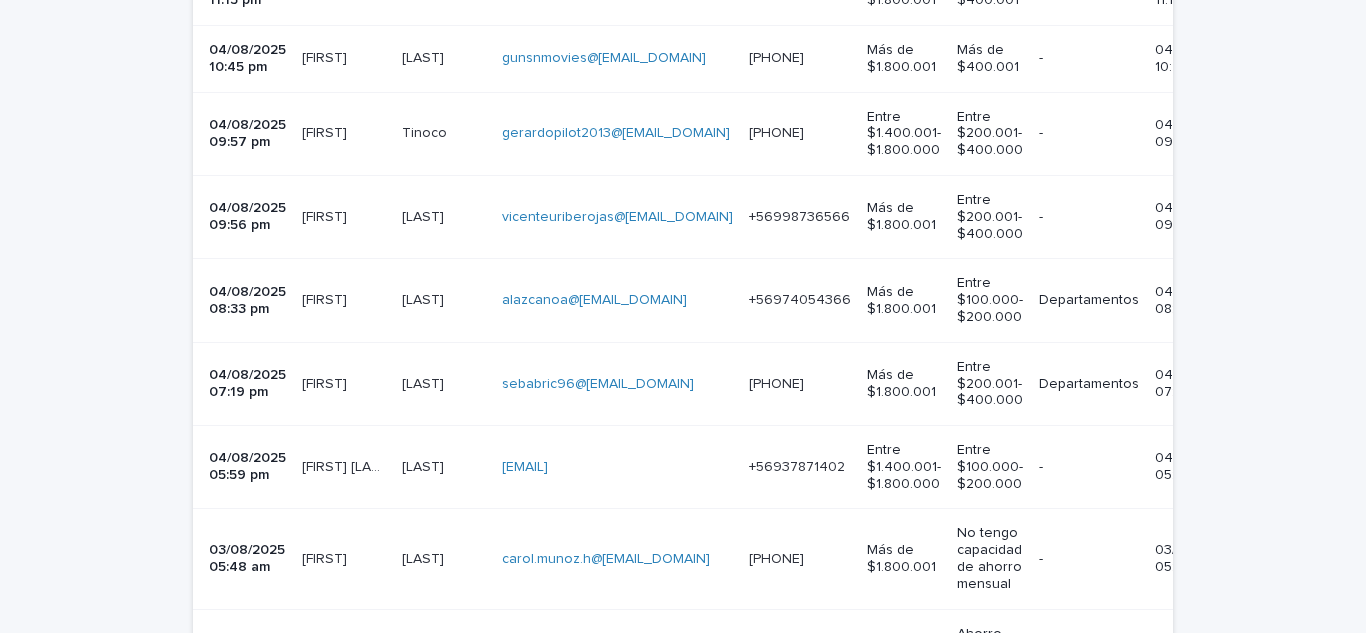 scroll, scrollTop: 800, scrollLeft: 0, axis: vertical 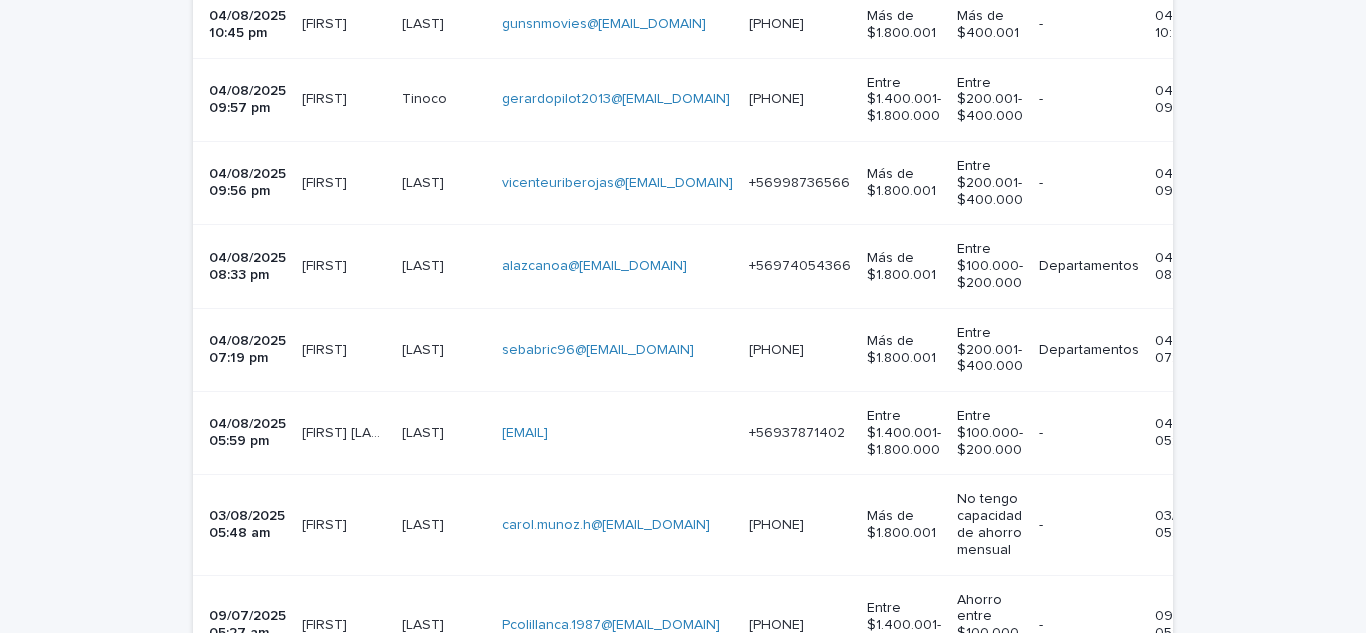 click on "[FIRST] [LAST]" at bounding box center [346, 431] 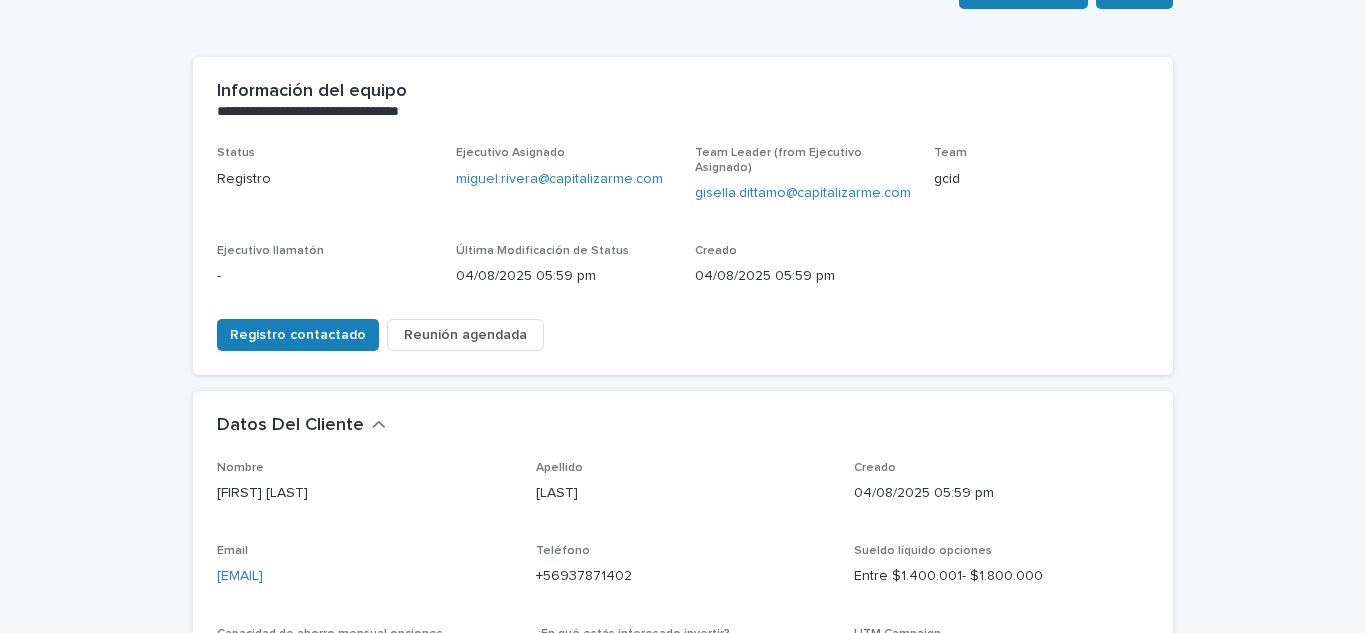 scroll, scrollTop: 500, scrollLeft: 0, axis: vertical 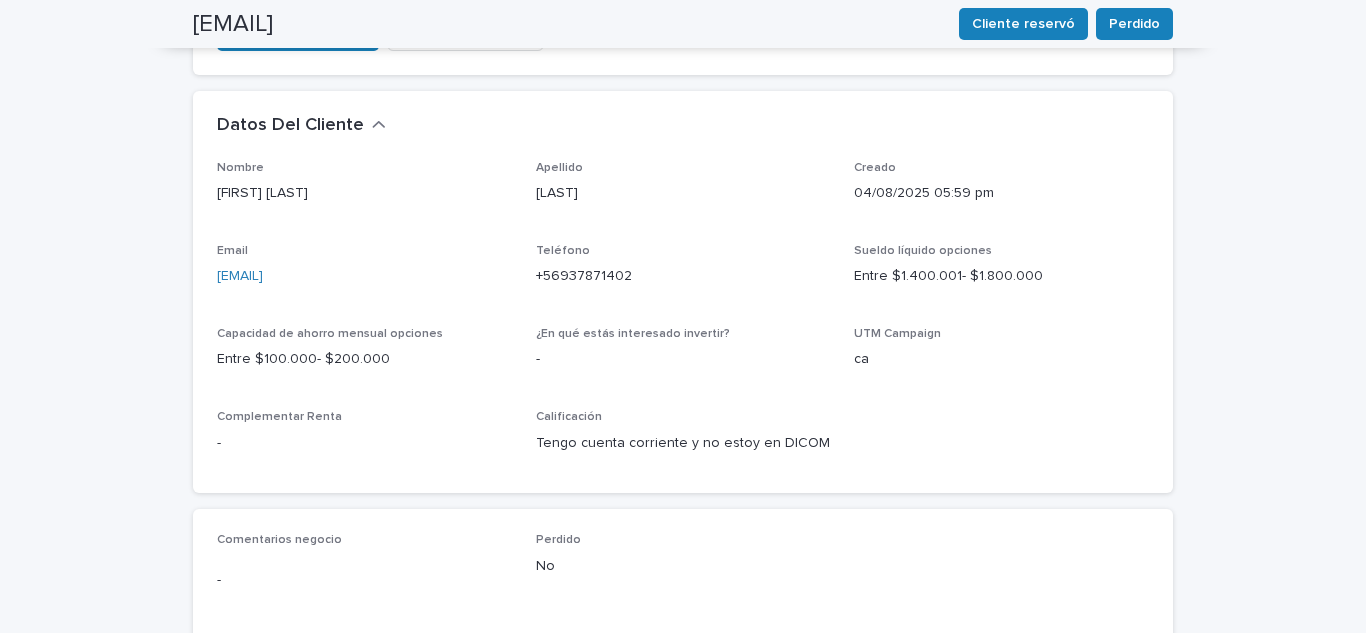 drag, startPoint x: 394, startPoint y: 268, endPoint x: 137, endPoint y: 266, distance: 257.00778 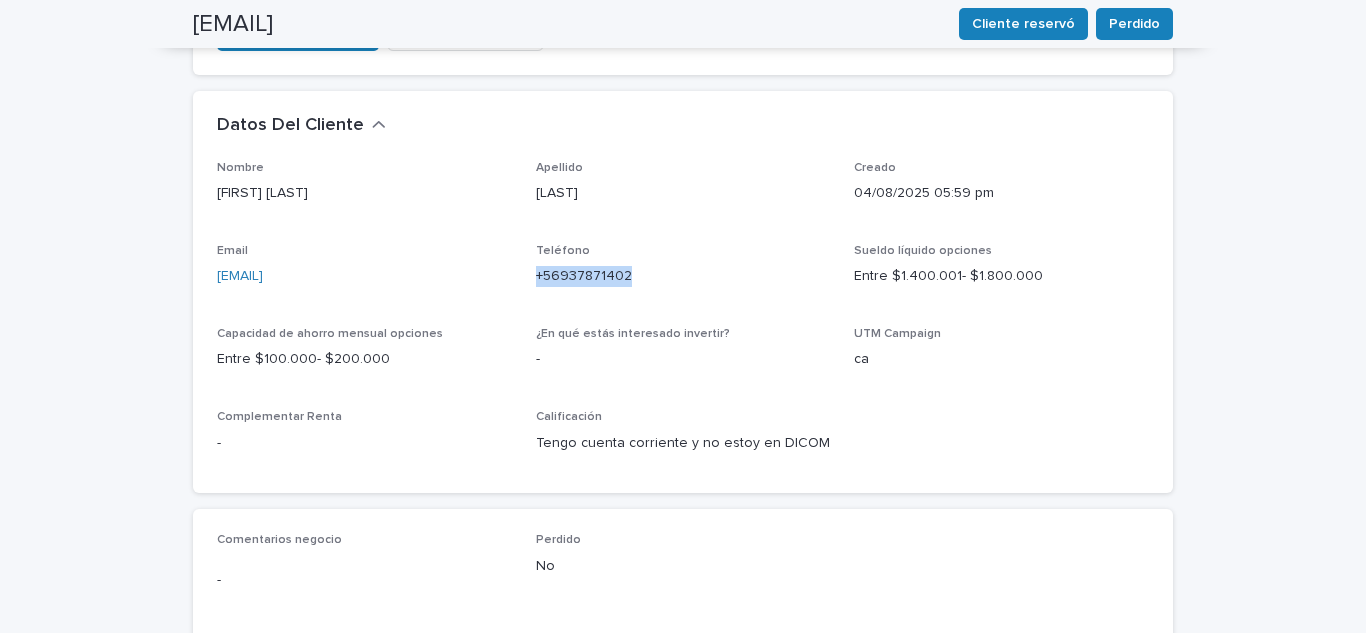 drag, startPoint x: 622, startPoint y: 265, endPoint x: 520, endPoint y: 279, distance: 102.9563 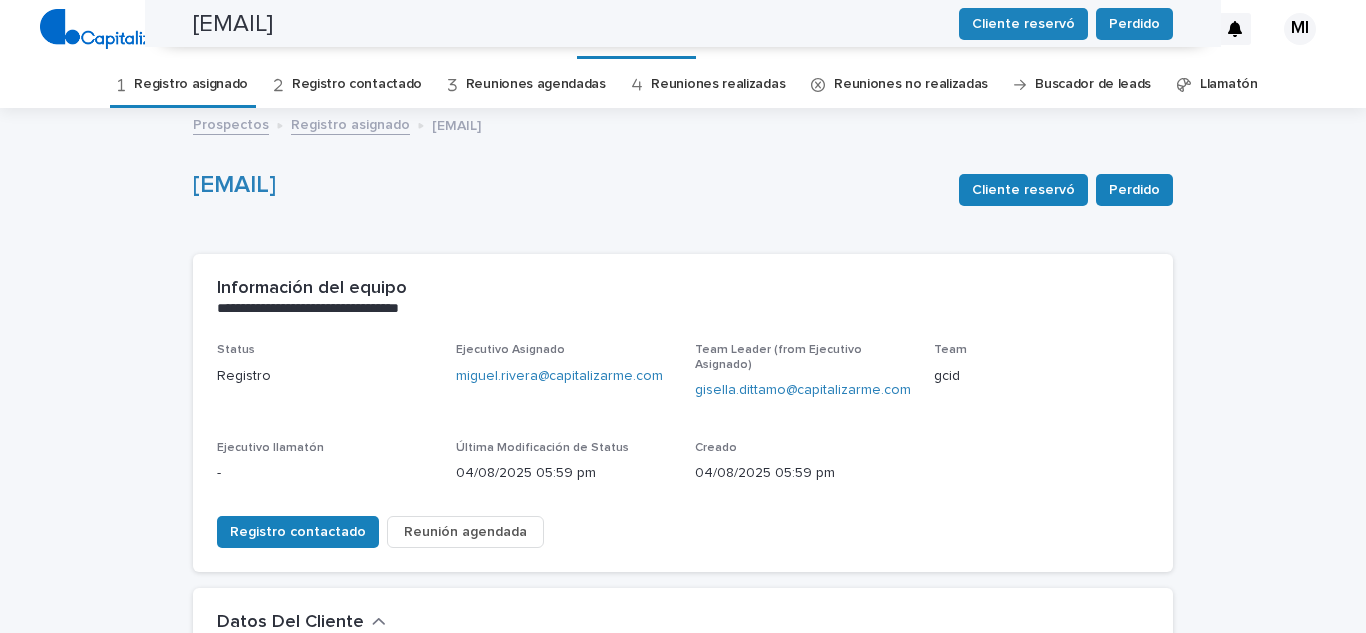 scroll, scrollTop: 0, scrollLeft: 0, axis: both 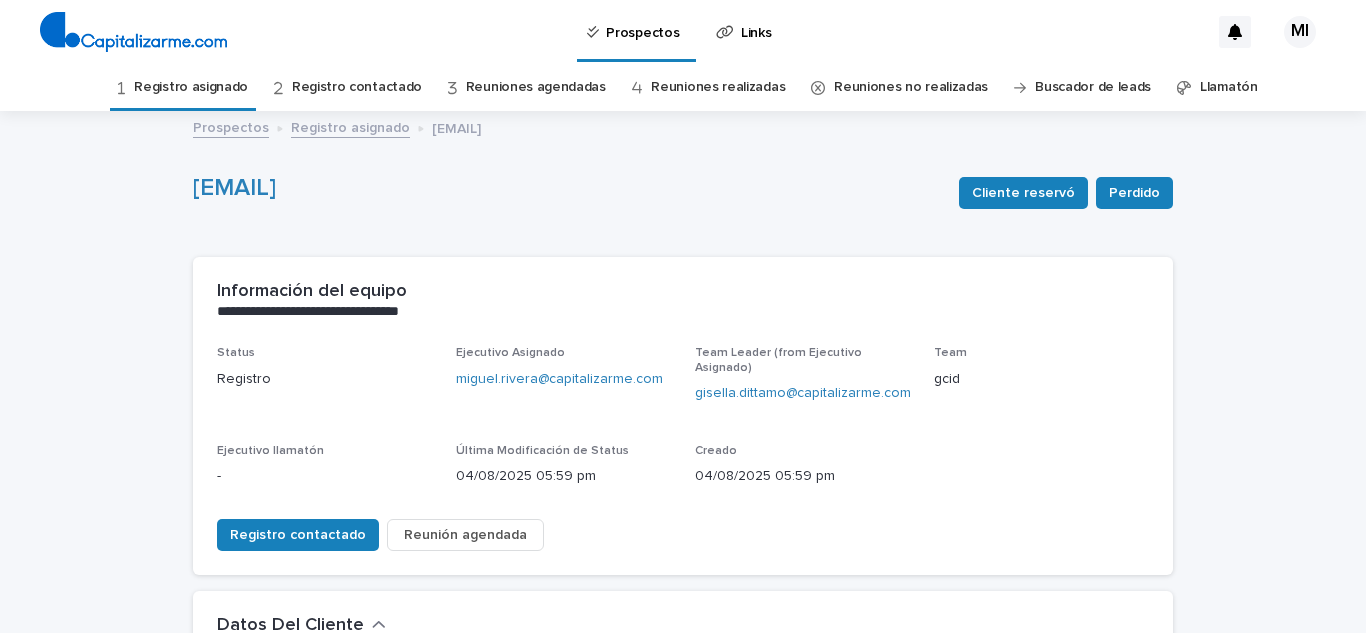 click on "Registro asignado" at bounding box center (191, 87) 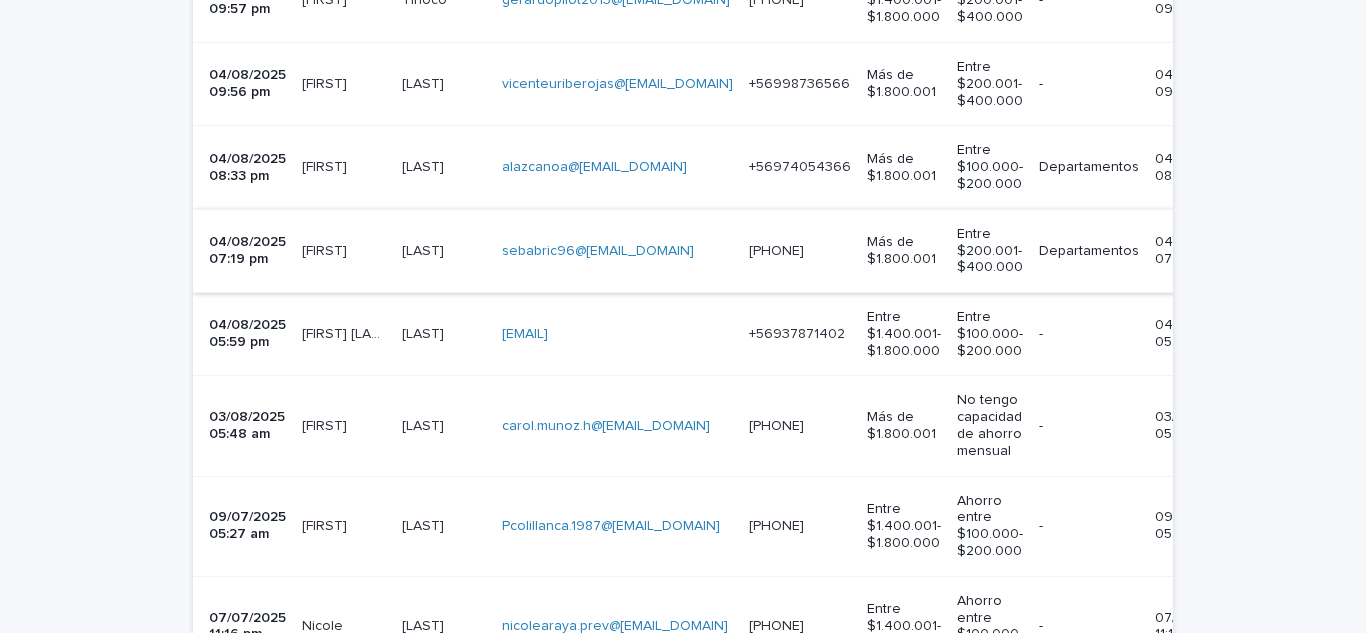 scroll, scrollTop: 900, scrollLeft: 0, axis: vertical 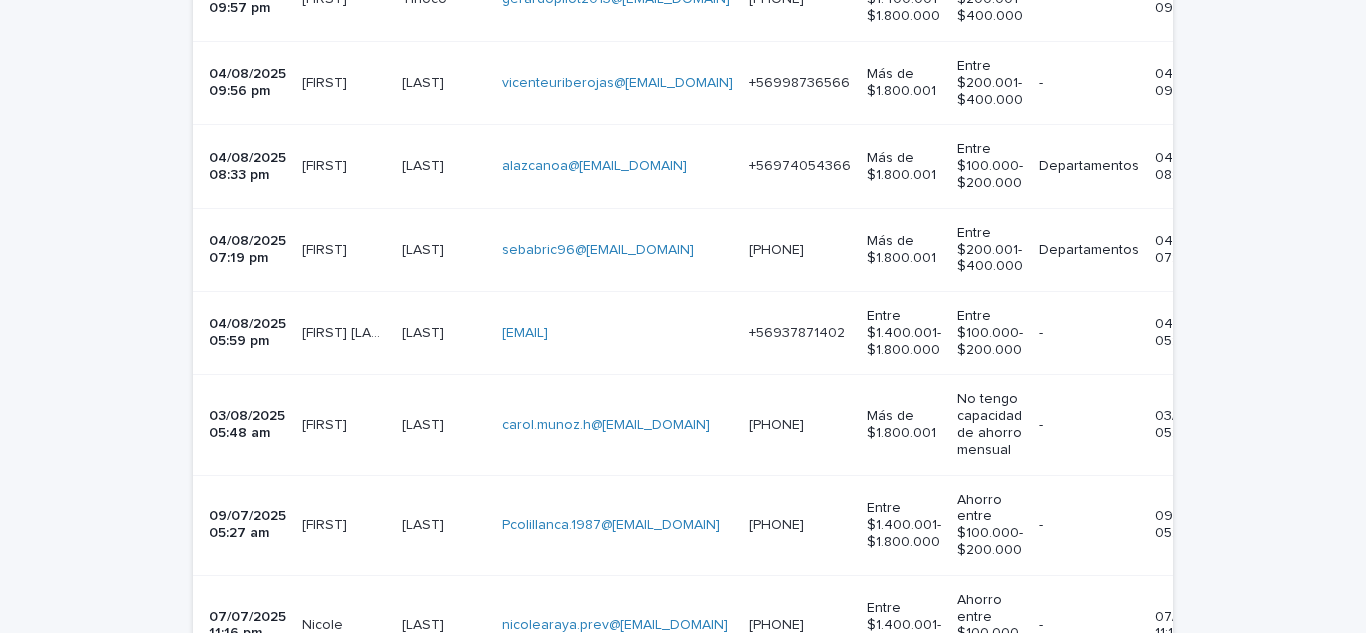 click on "[FIRST]" at bounding box center (326, 423) 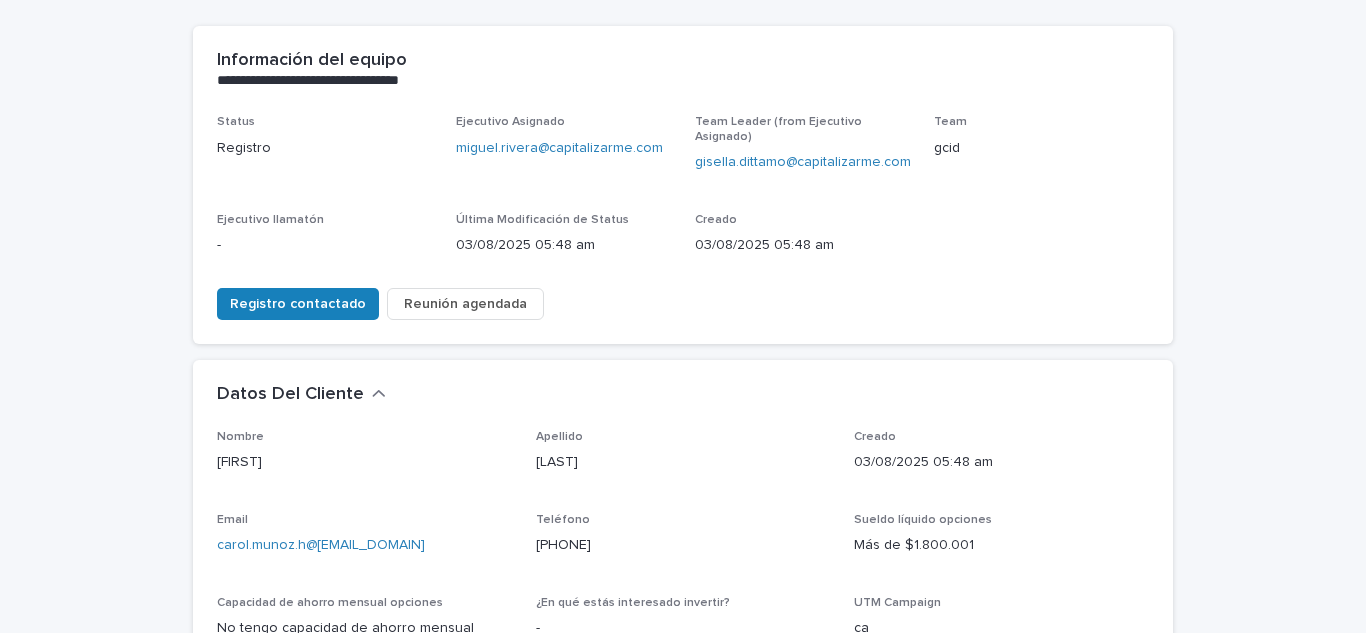 scroll, scrollTop: 300, scrollLeft: 0, axis: vertical 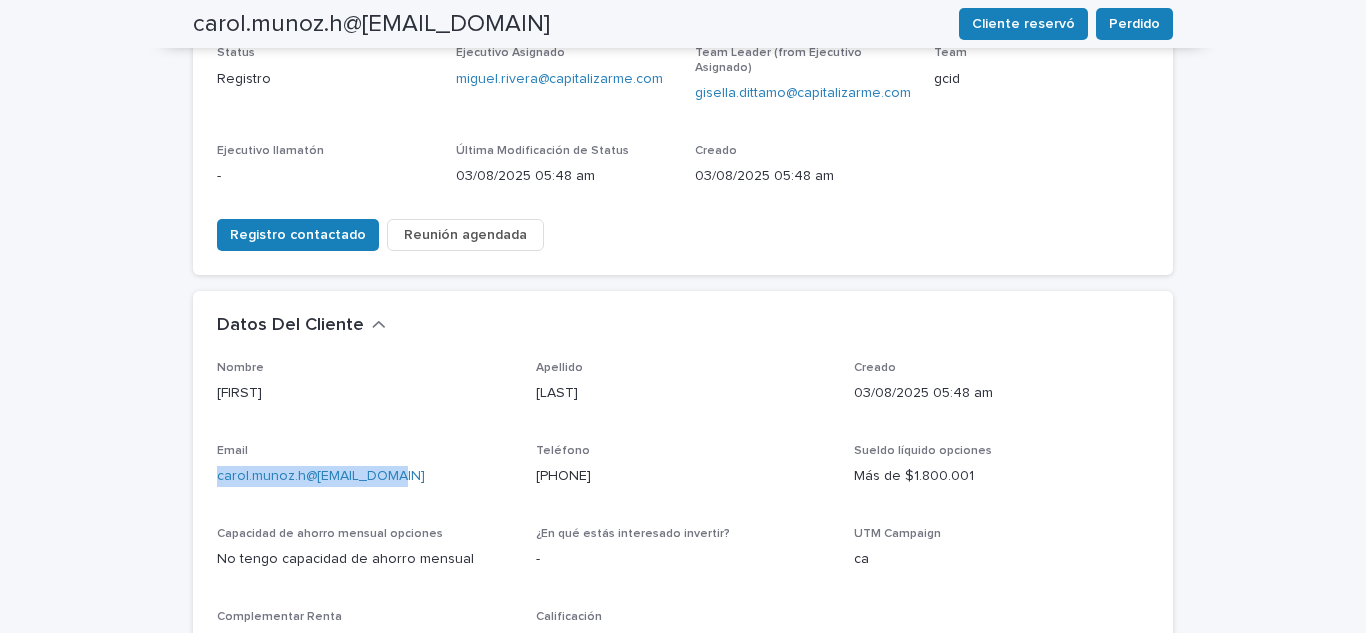 drag, startPoint x: 394, startPoint y: 461, endPoint x: 210, endPoint y: 465, distance: 184.04347 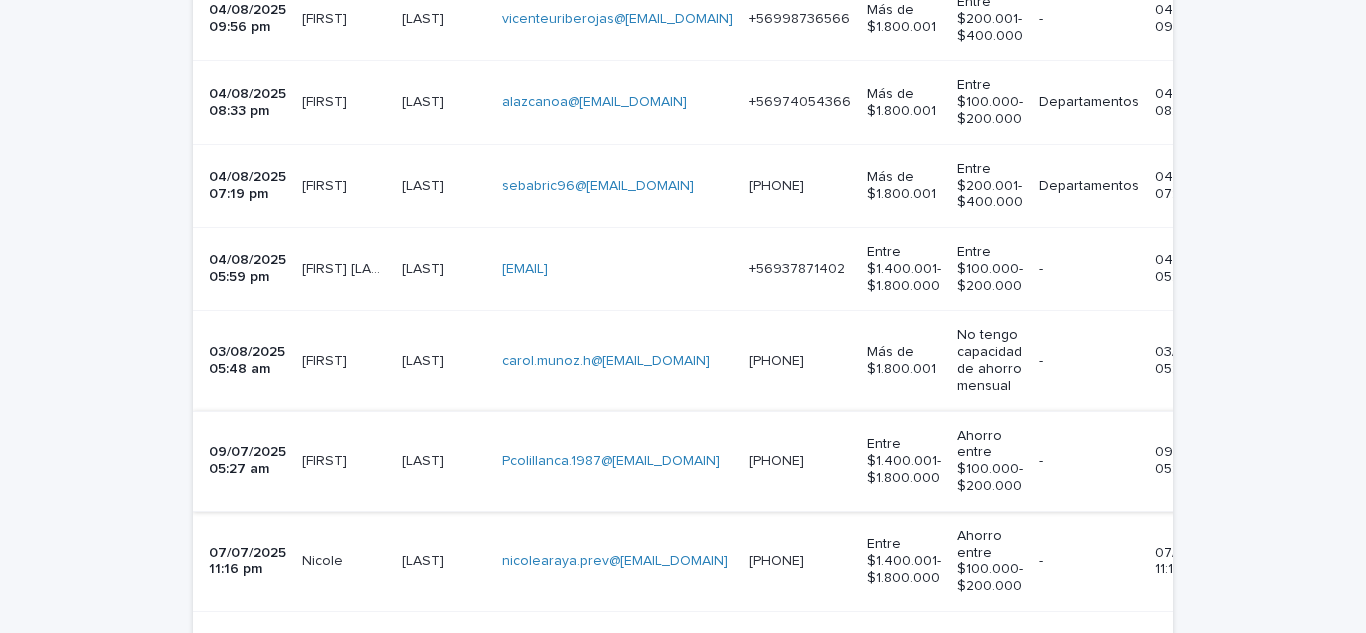 scroll, scrollTop: 1064, scrollLeft: 0, axis: vertical 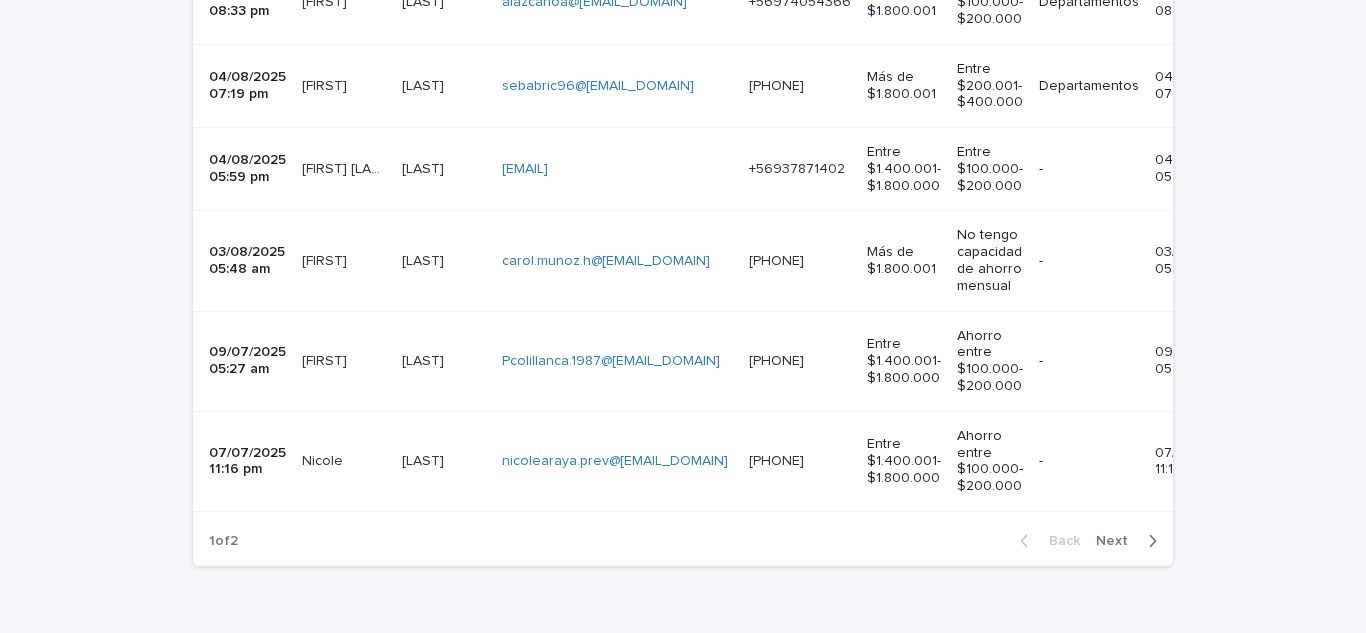 click on "[FIRST] [LAST]" at bounding box center [344, 361] 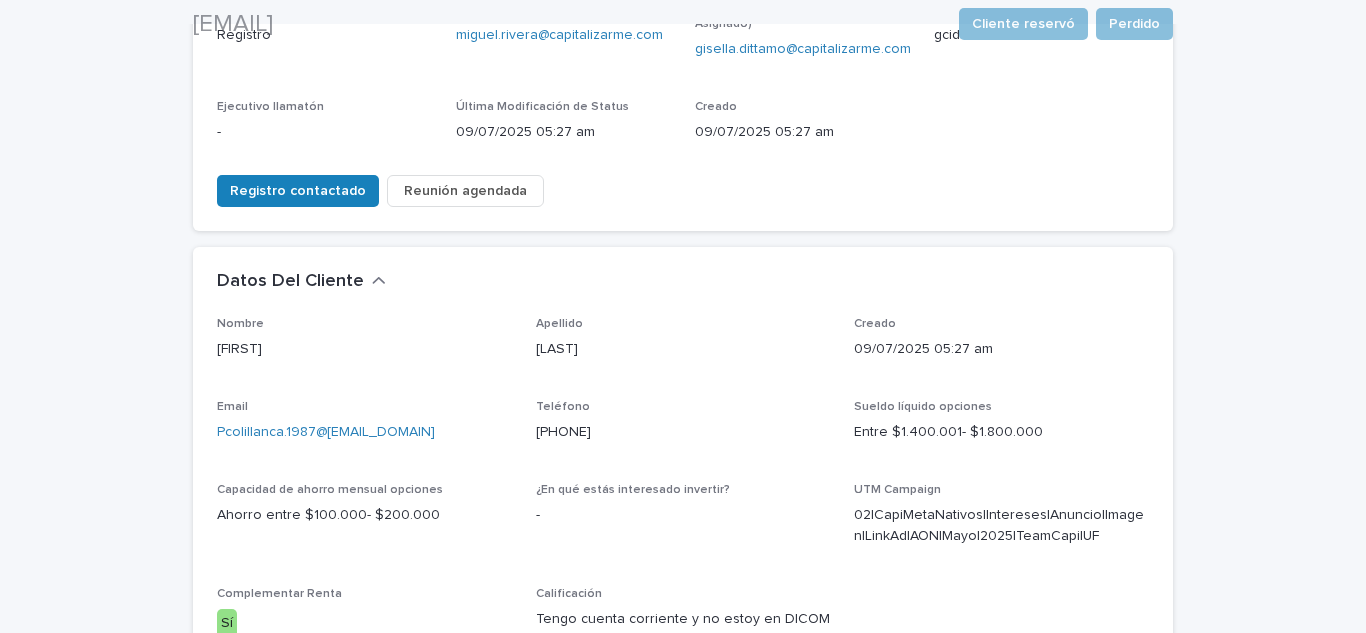 scroll, scrollTop: 400, scrollLeft: 0, axis: vertical 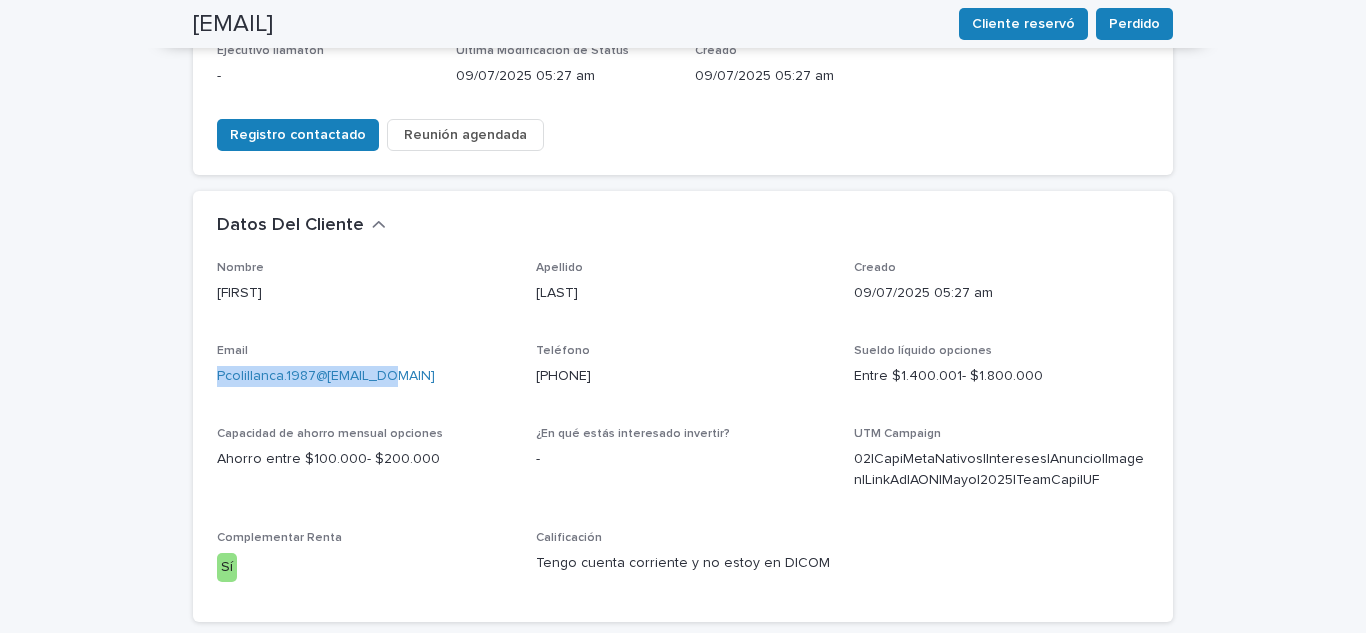 drag, startPoint x: 405, startPoint y: 358, endPoint x: 155, endPoint y: 370, distance: 250.28784 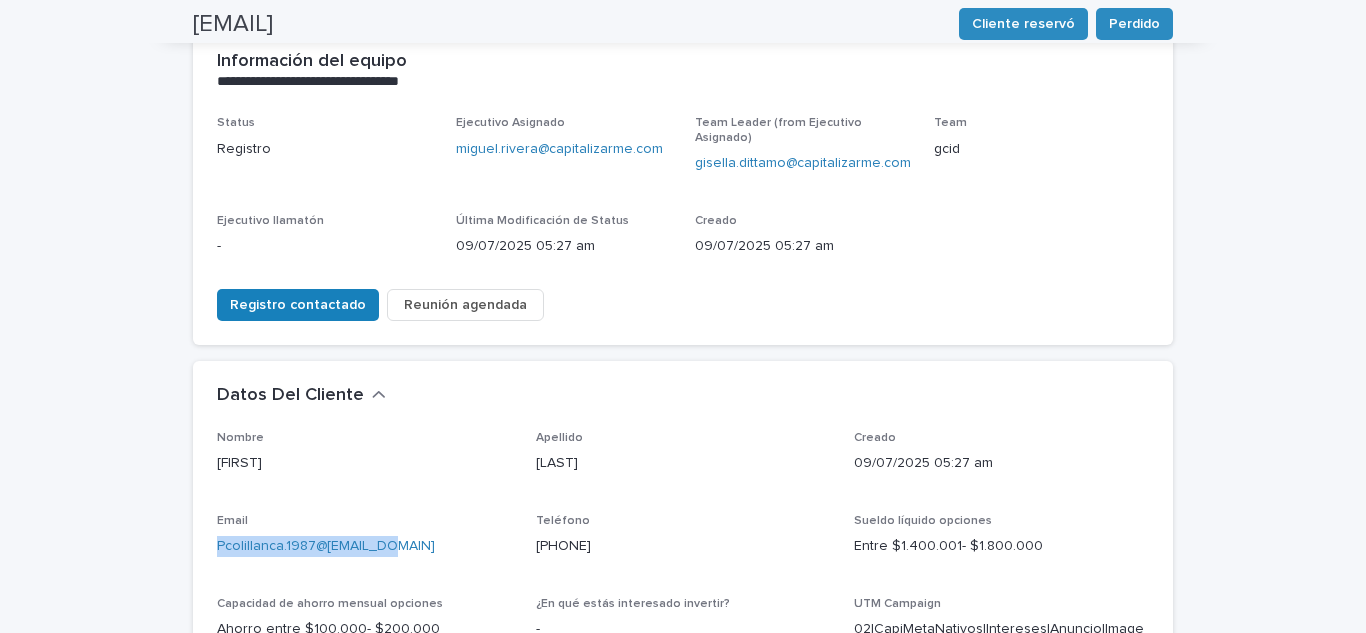 scroll, scrollTop: 0, scrollLeft: 0, axis: both 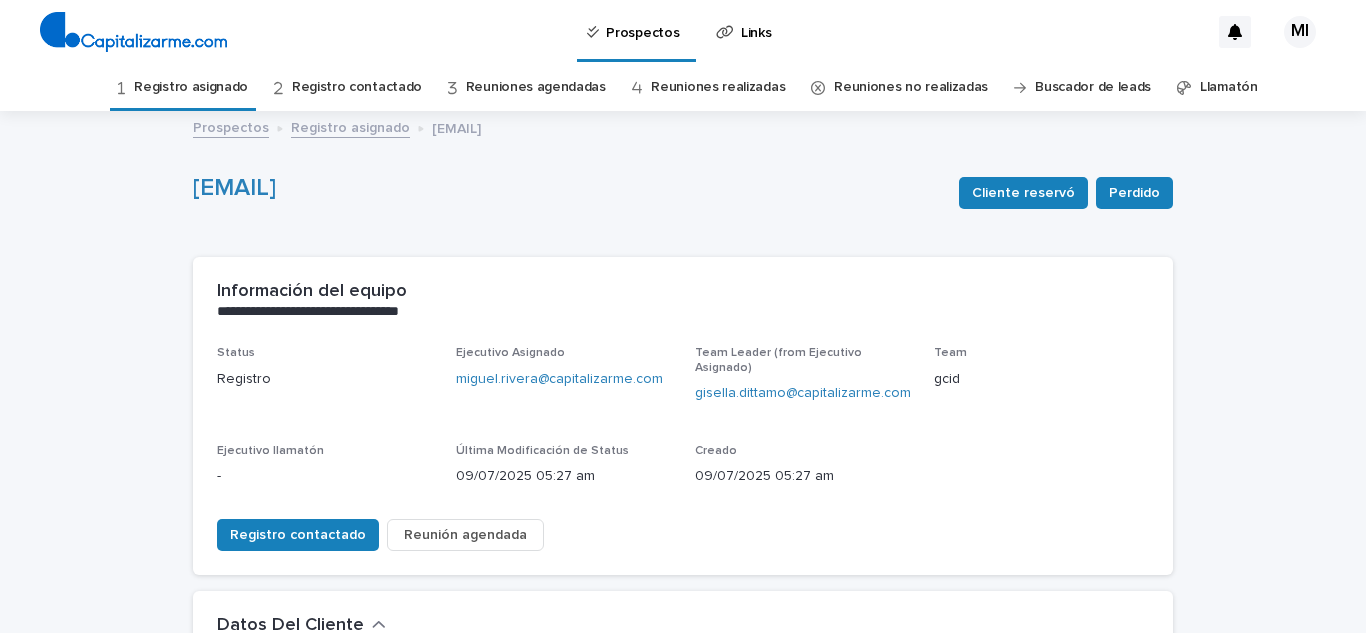 click on "Registro asignado" at bounding box center (191, 87) 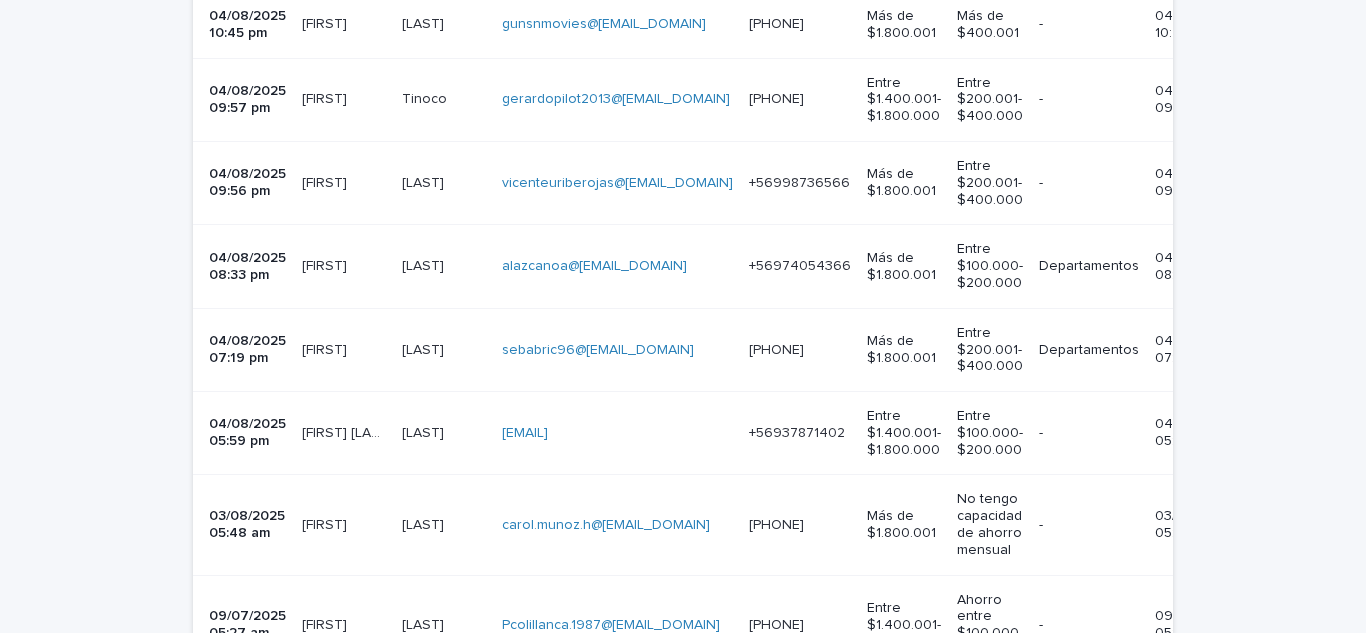 scroll, scrollTop: 1000, scrollLeft: 0, axis: vertical 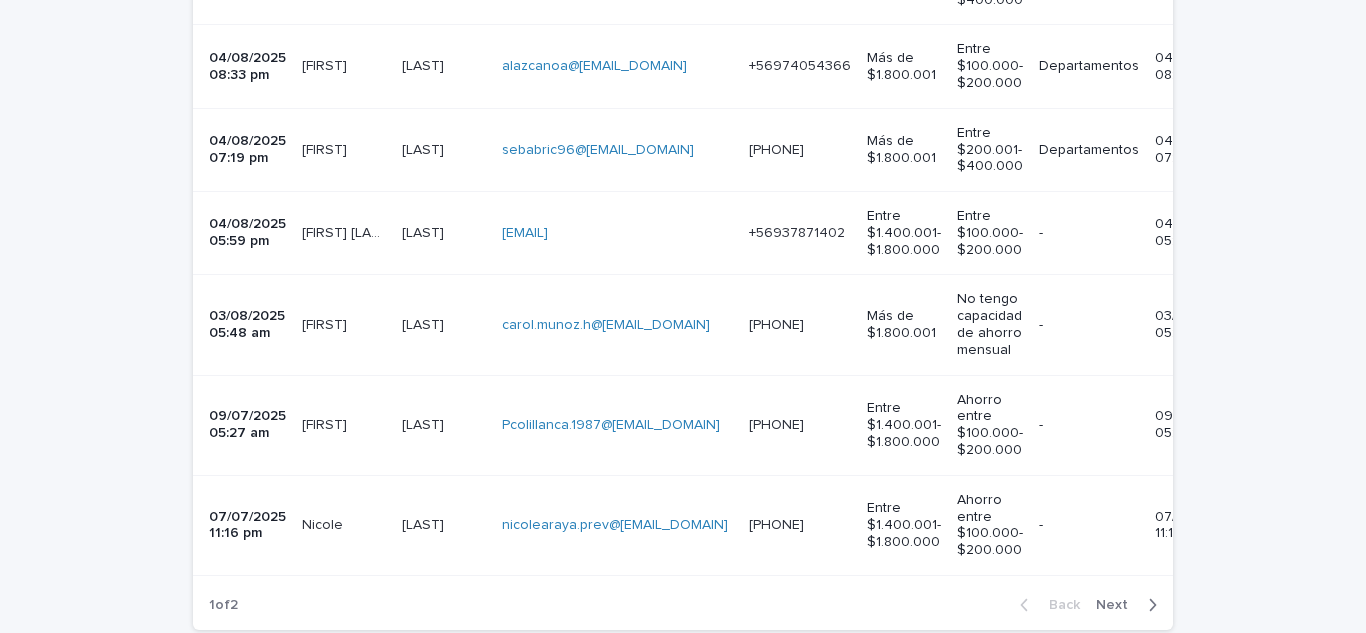 click on "Nicole" at bounding box center (324, 523) 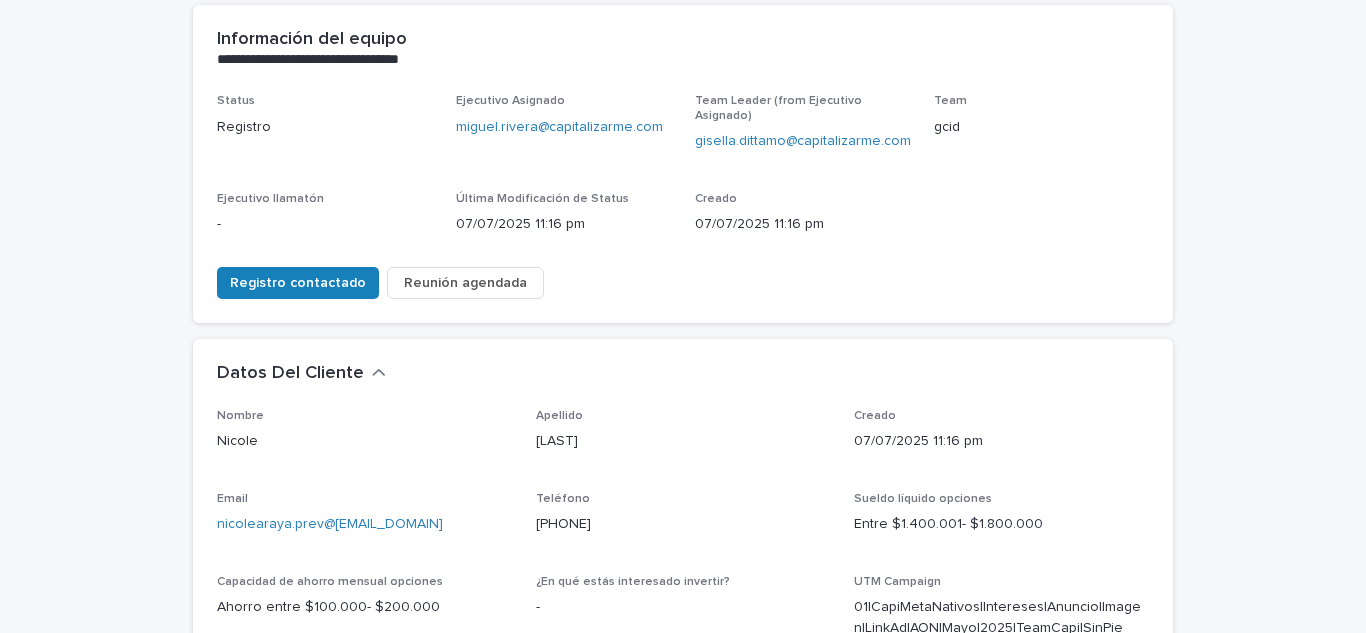 scroll, scrollTop: 300, scrollLeft: 0, axis: vertical 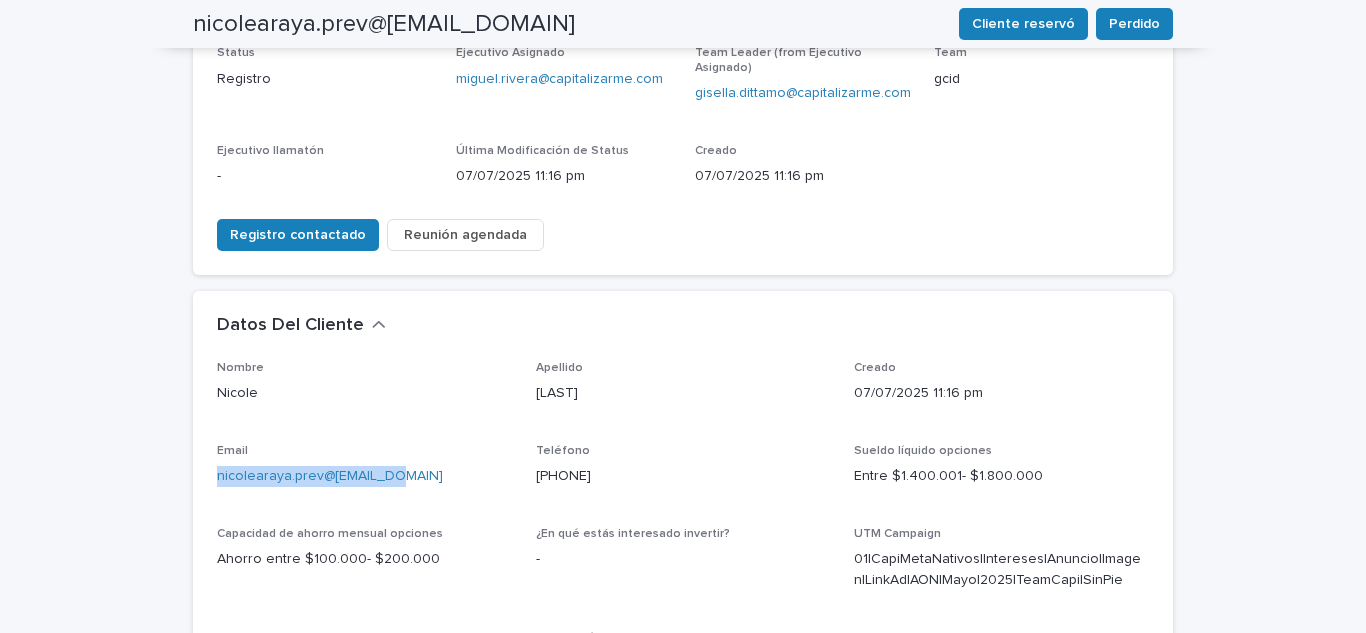 drag, startPoint x: 408, startPoint y: 465, endPoint x: 129, endPoint y: 475, distance: 279.17917 